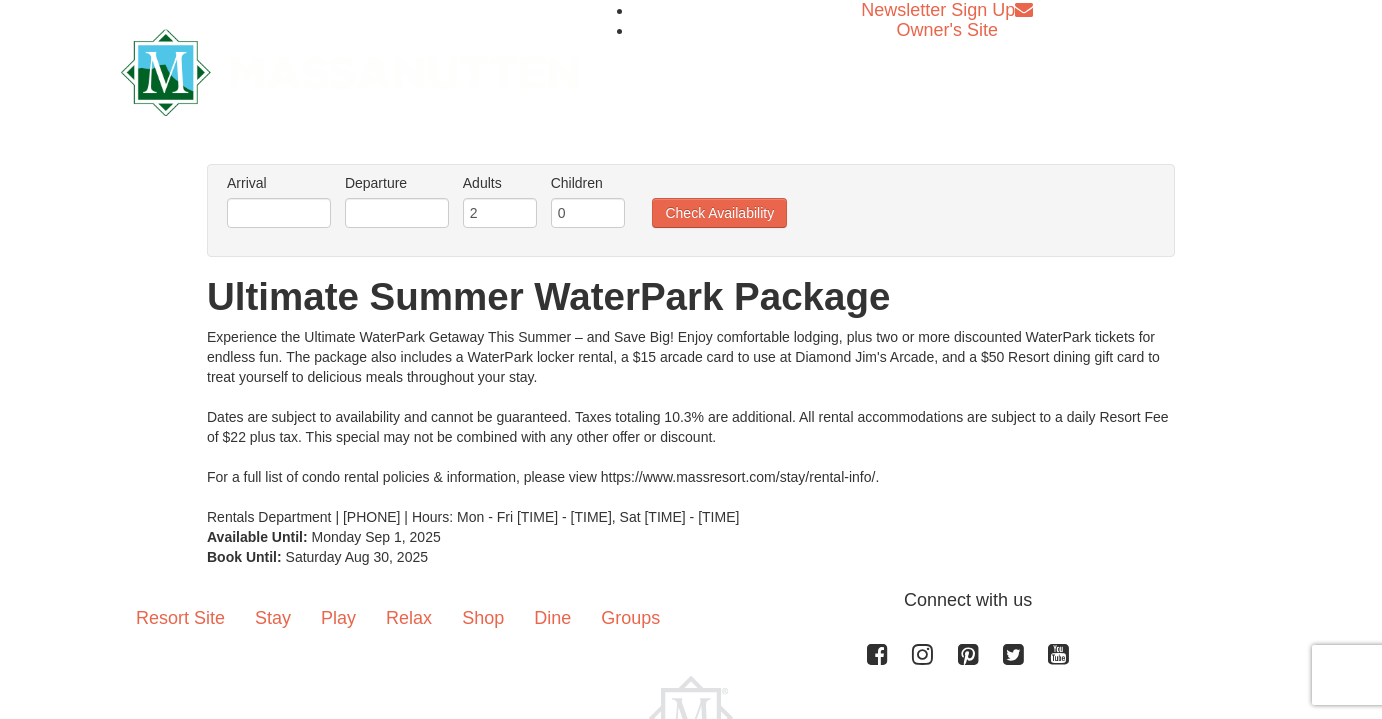 scroll, scrollTop: 0, scrollLeft: 0, axis: both 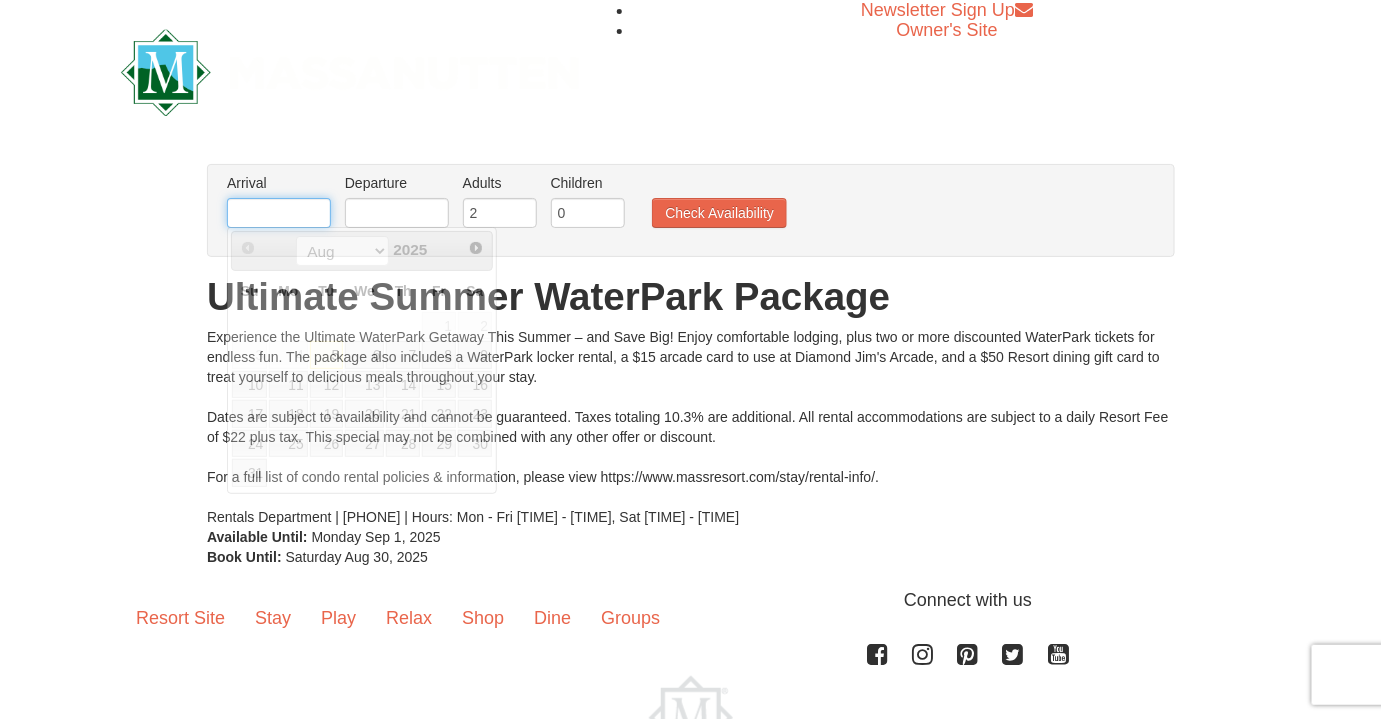 click at bounding box center (279, 213) 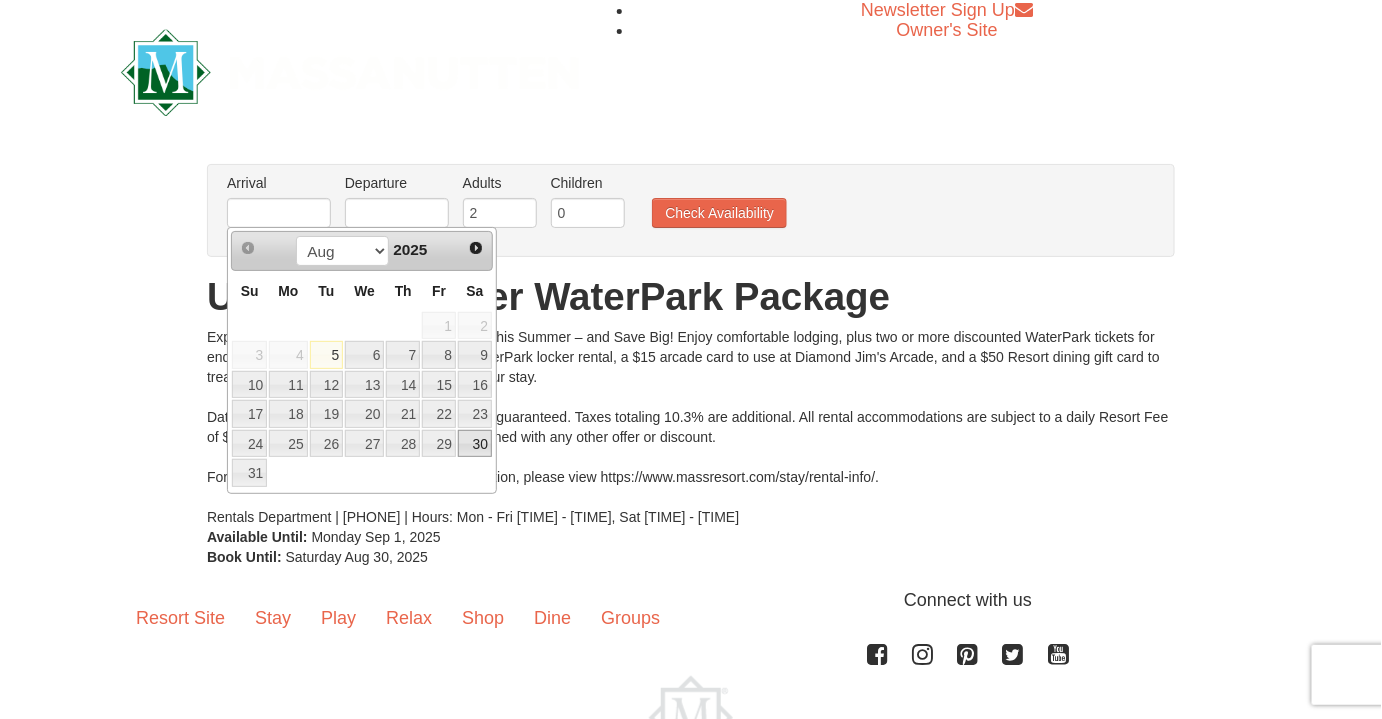 click on "30" at bounding box center (475, 444) 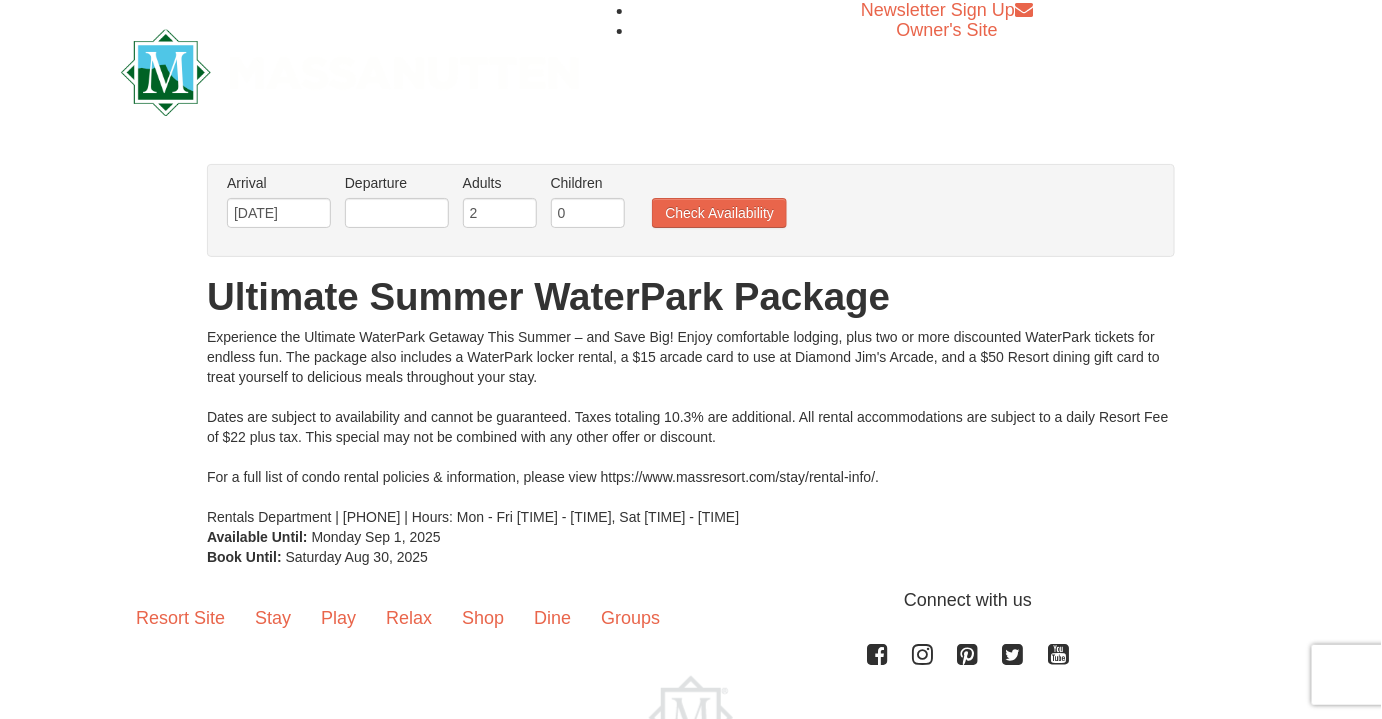 click on "Departure Please format dates MM/DD/YYYY Please format dates MM/DD/YYYY" at bounding box center (397, 205) 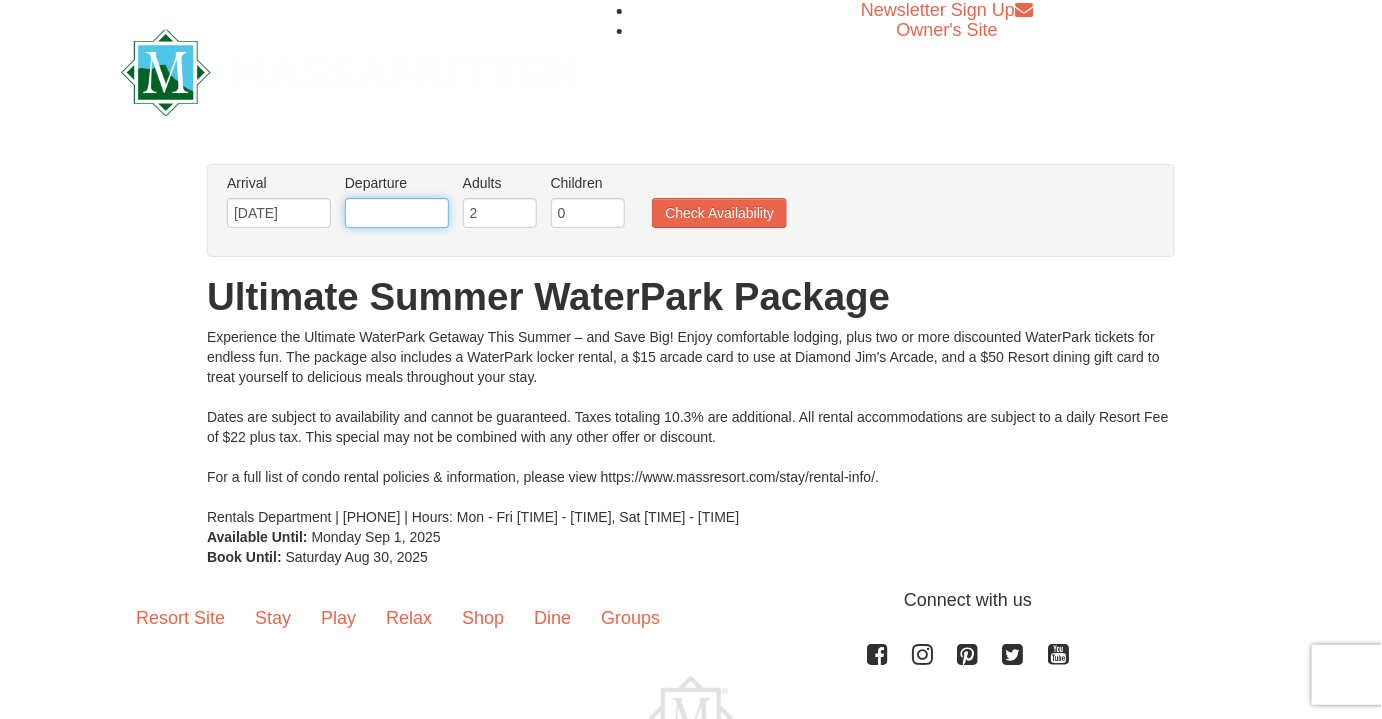 click at bounding box center (397, 213) 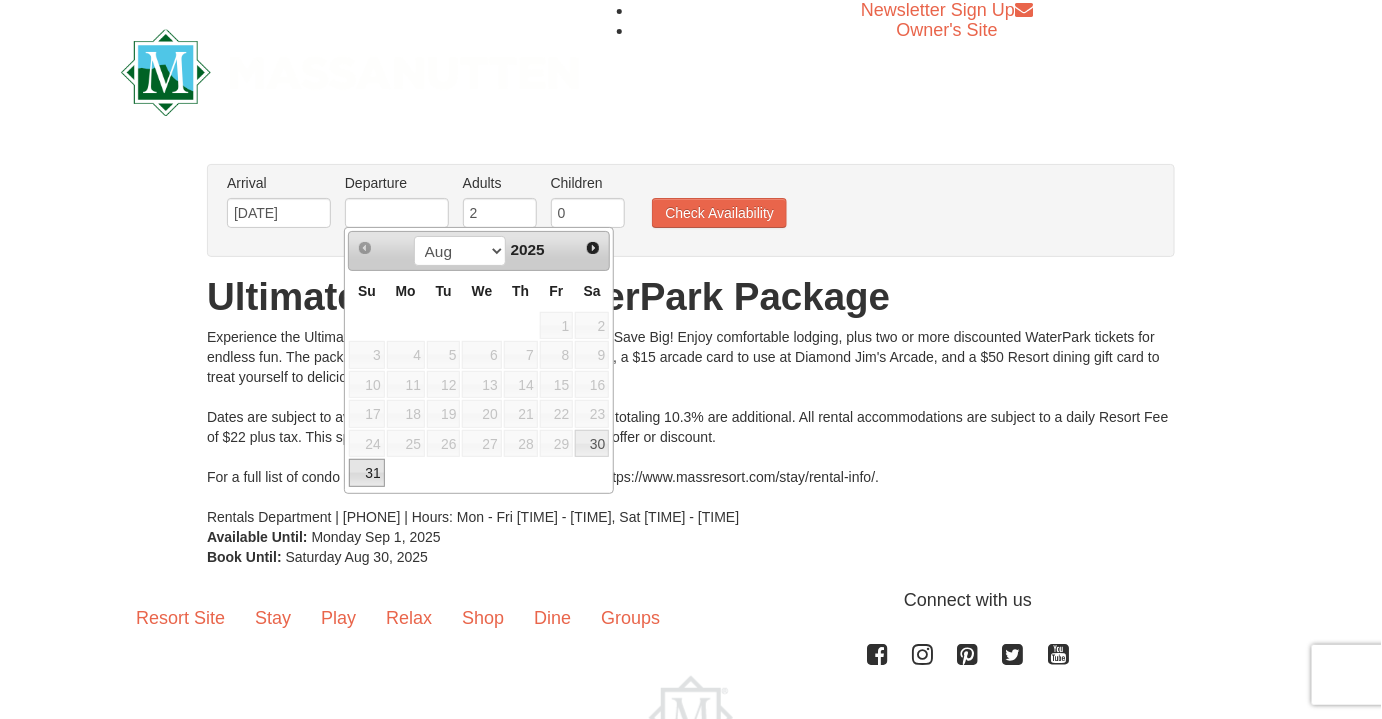 click on "31" at bounding box center [366, 473] 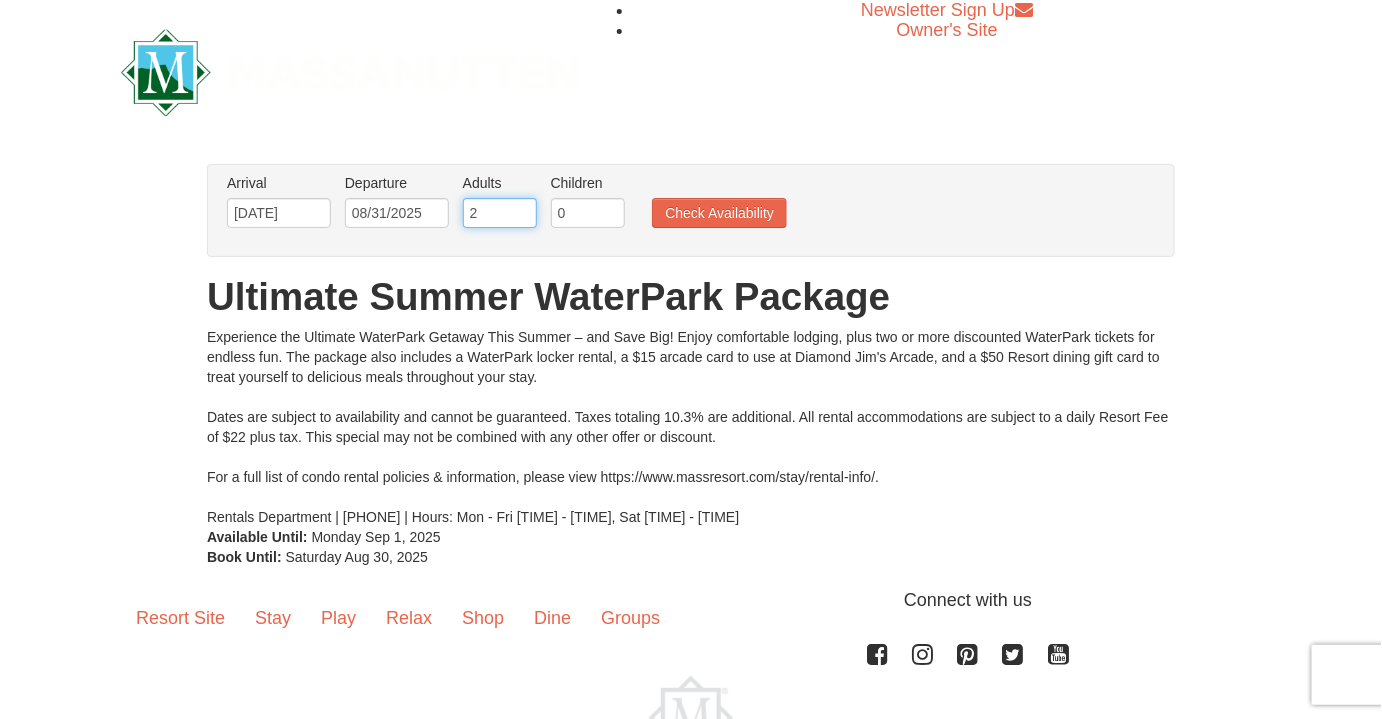 click on "2" at bounding box center (500, 213) 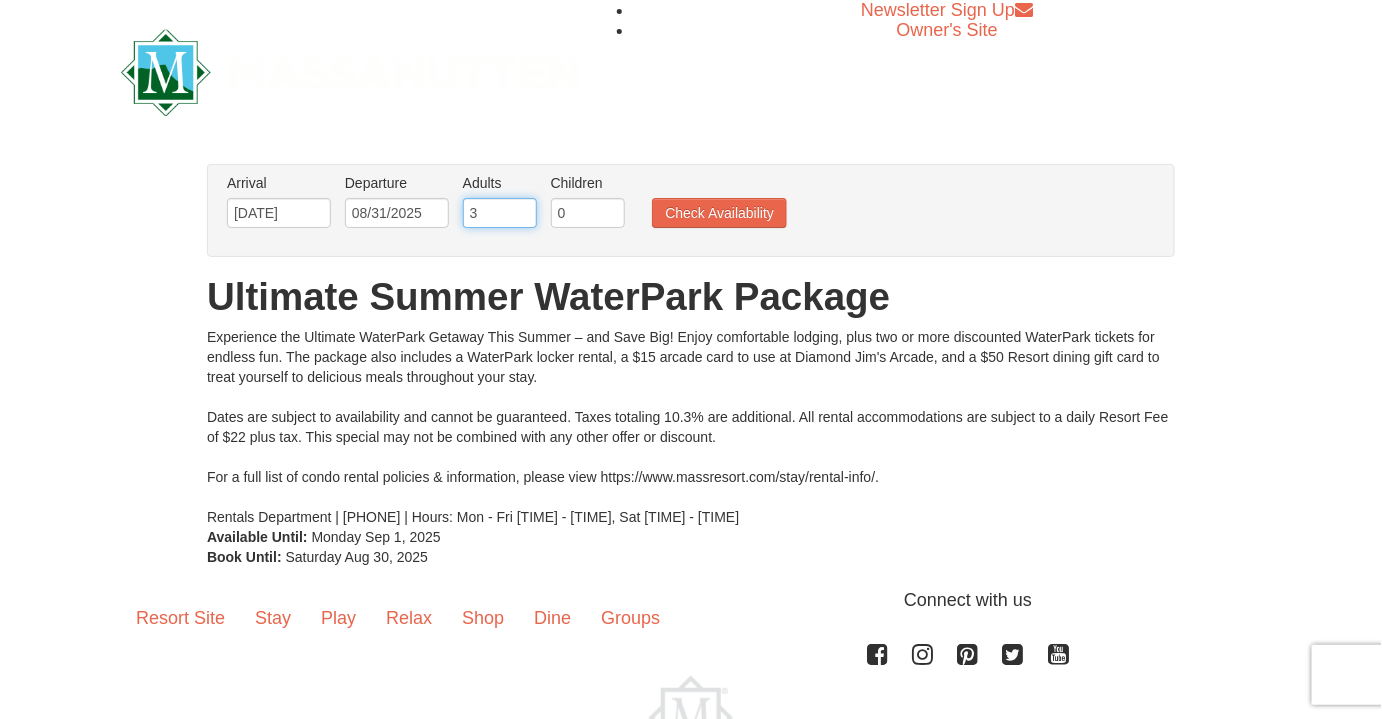 click on "3" at bounding box center [500, 213] 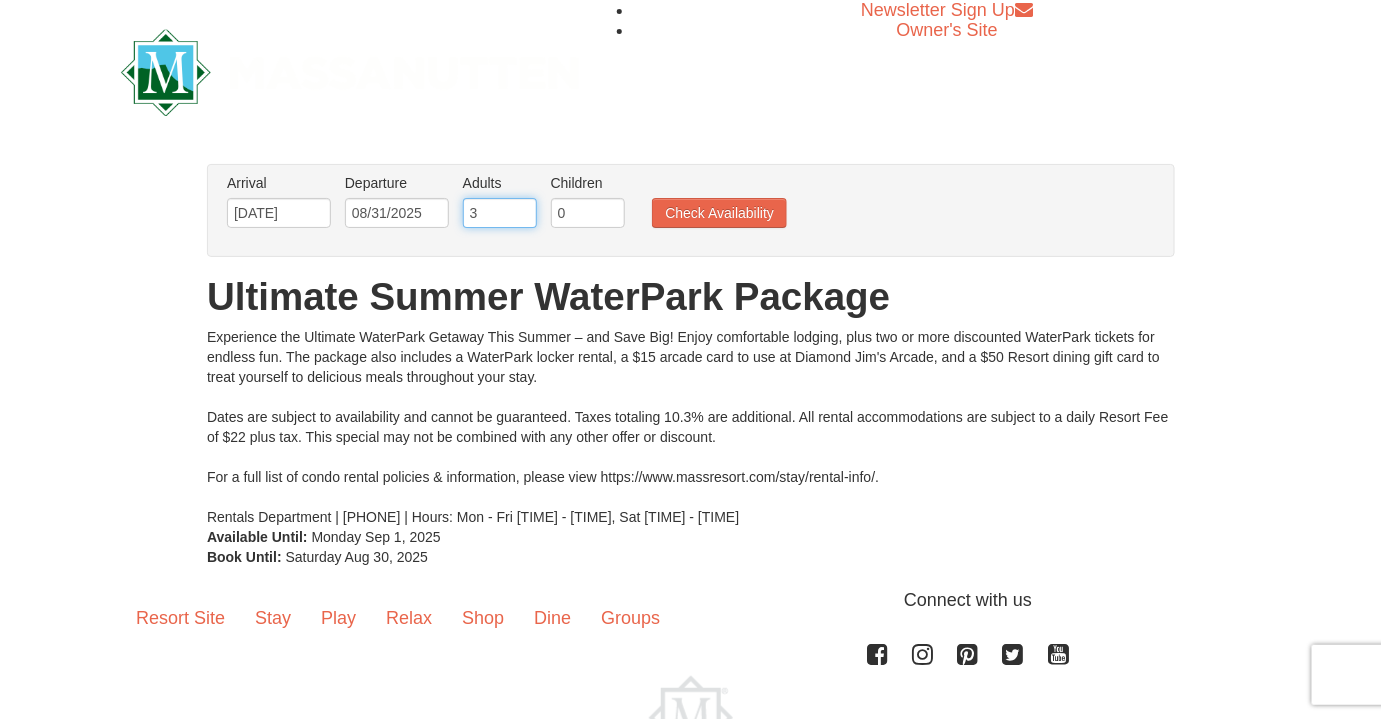drag, startPoint x: 509, startPoint y: 218, endPoint x: 493, endPoint y: 214, distance: 16.492422 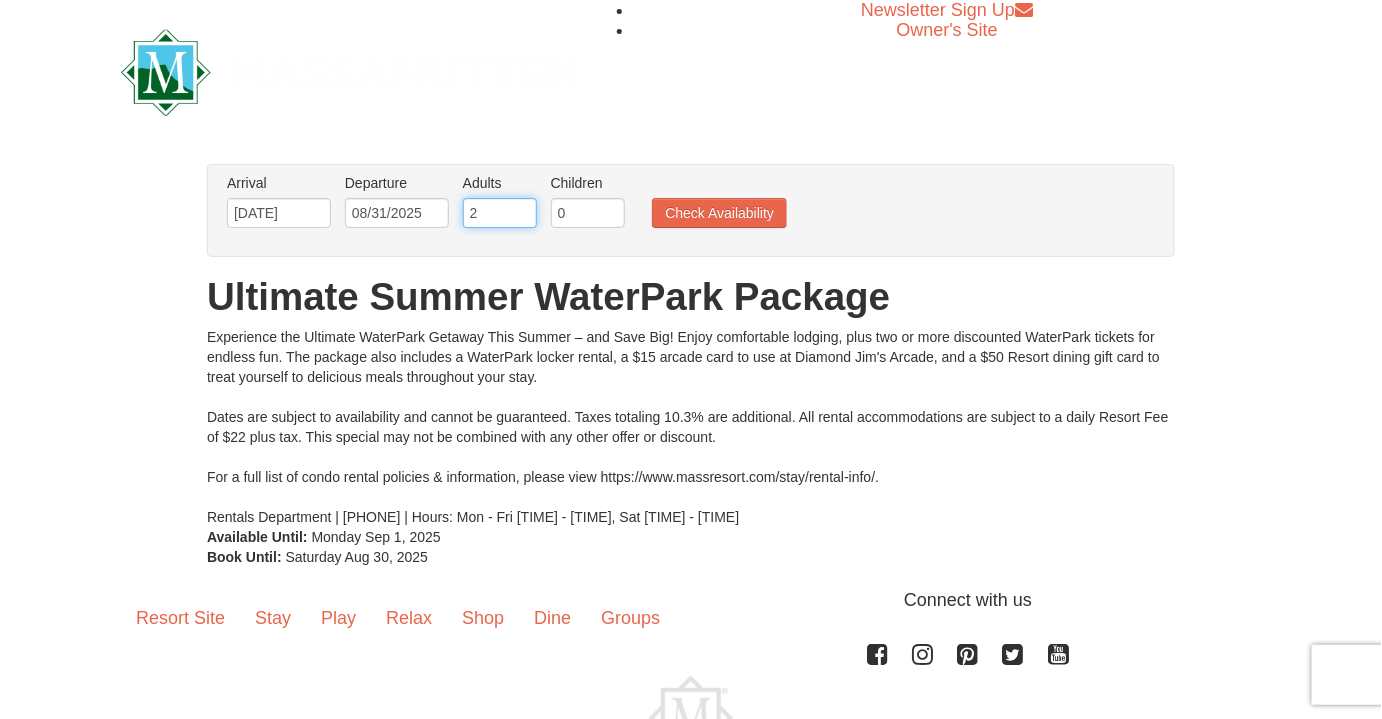 type on "2" 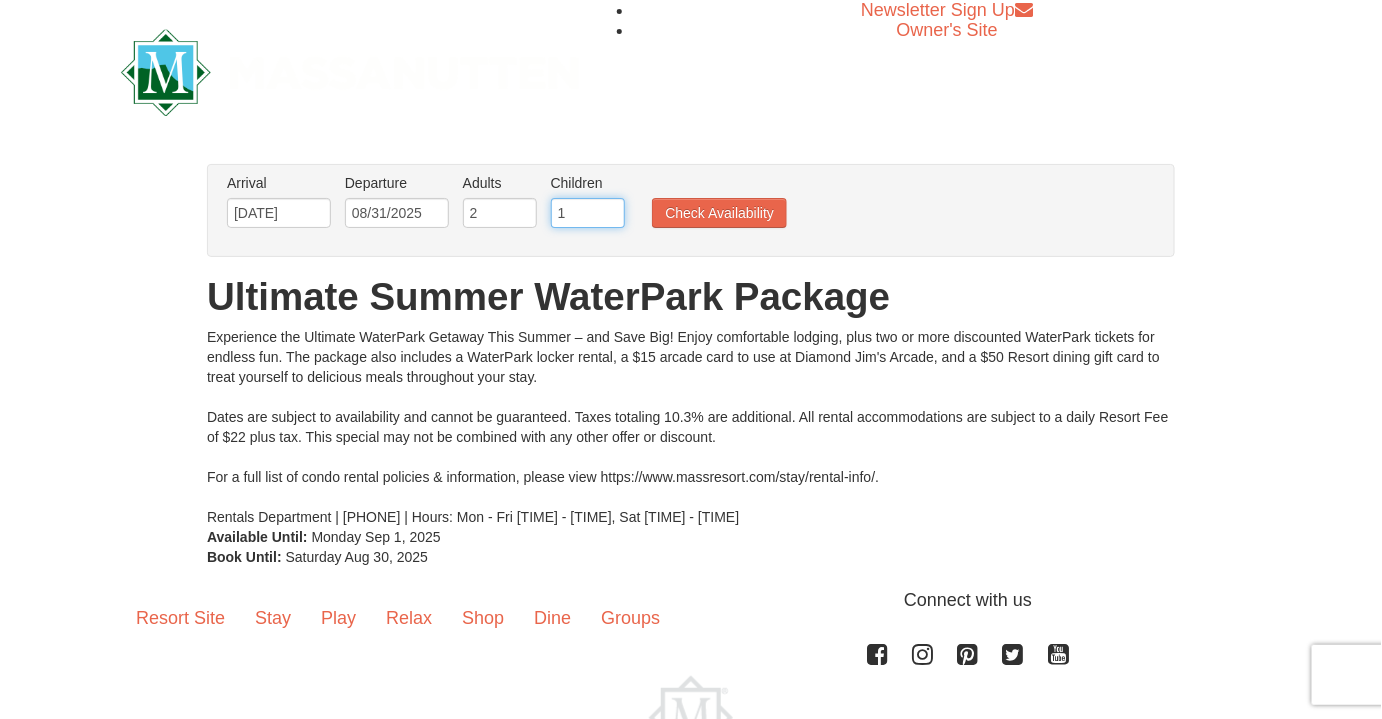 click on "1" at bounding box center [588, 213] 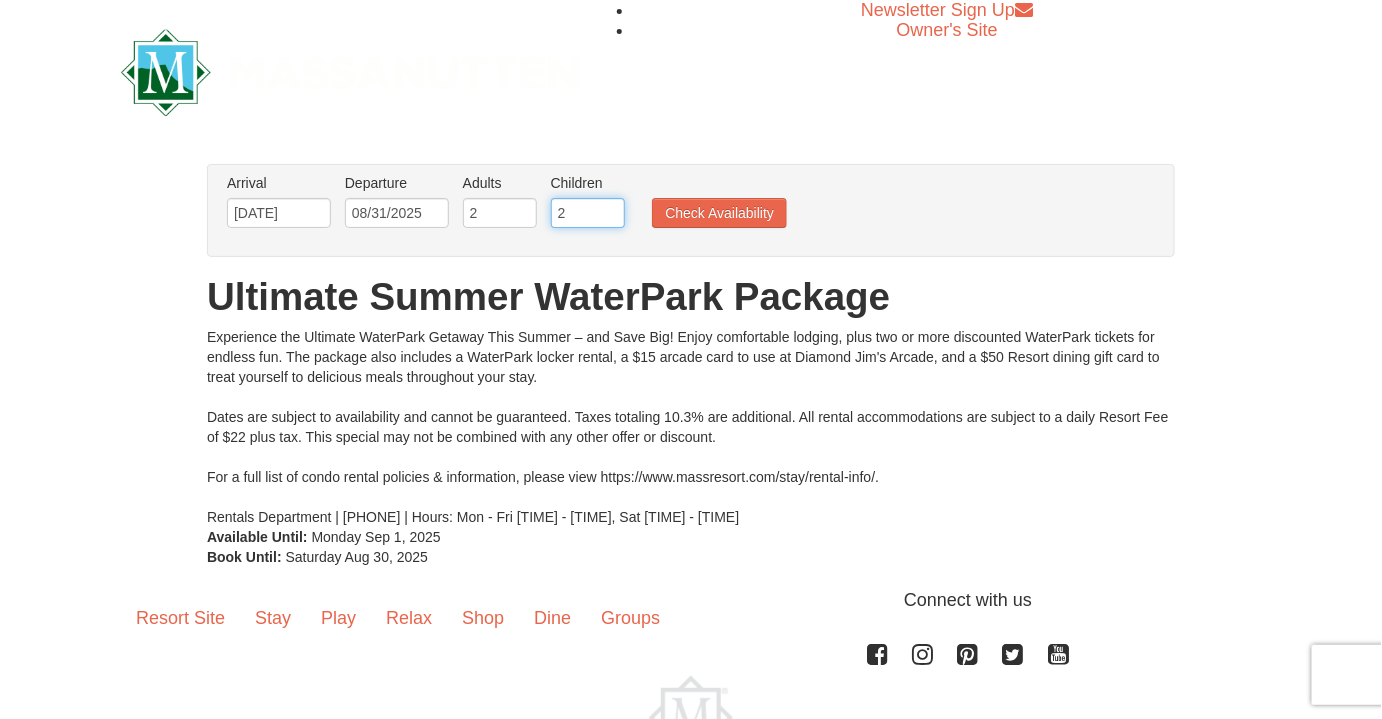 type on "2" 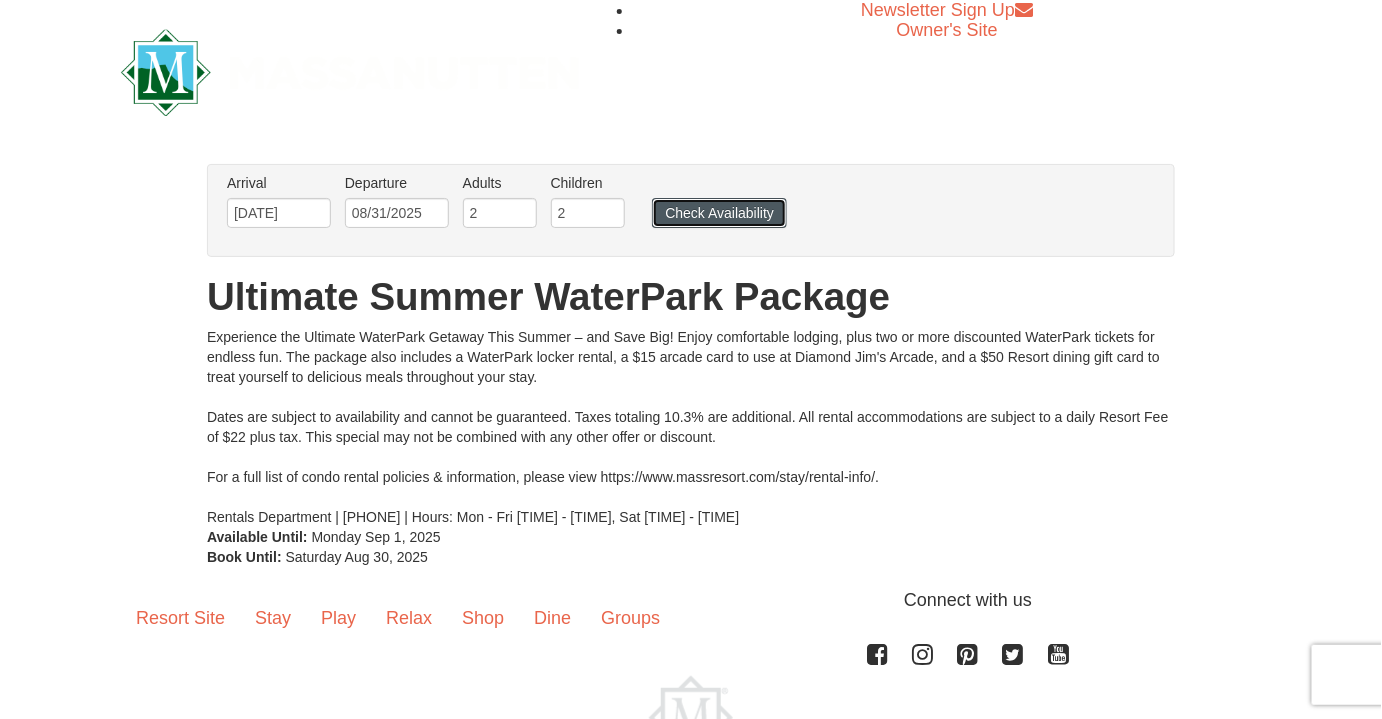 click on "Check Availability" at bounding box center [719, 213] 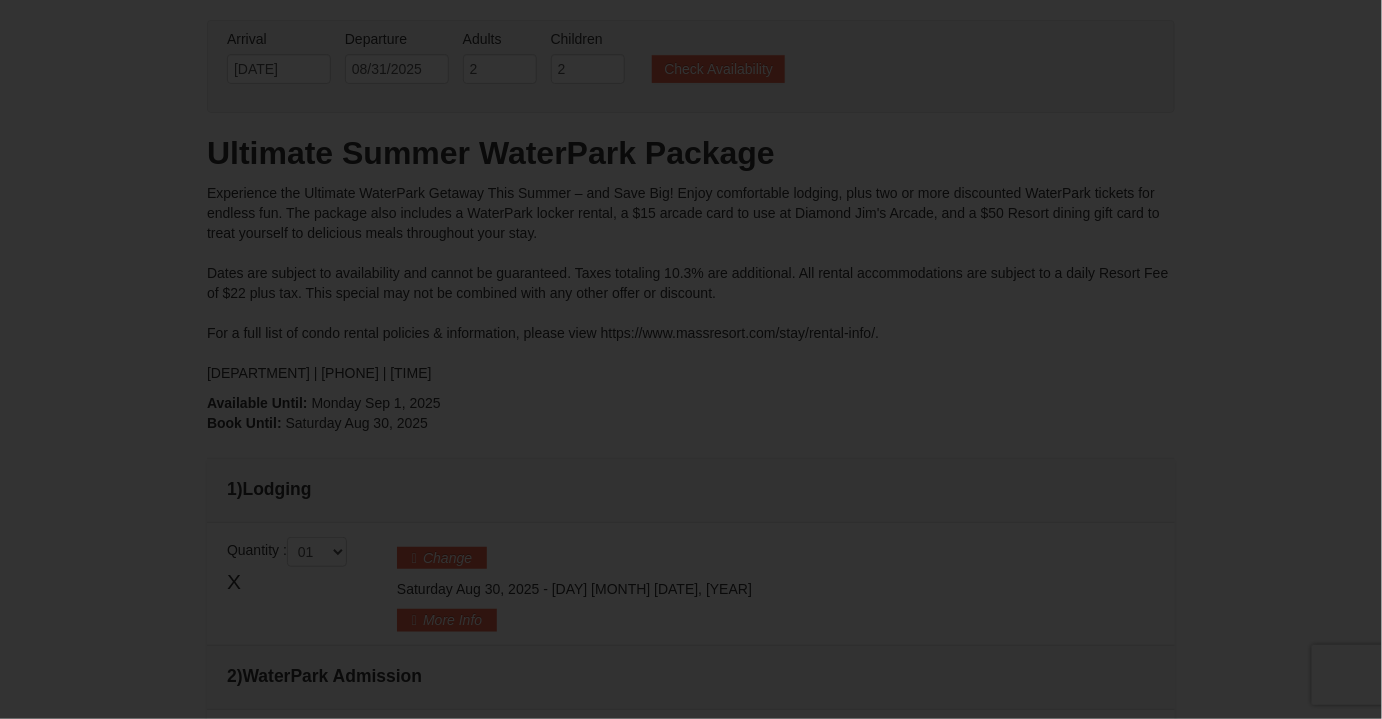scroll, scrollTop: 0, scrollLeft: 0, axis: both 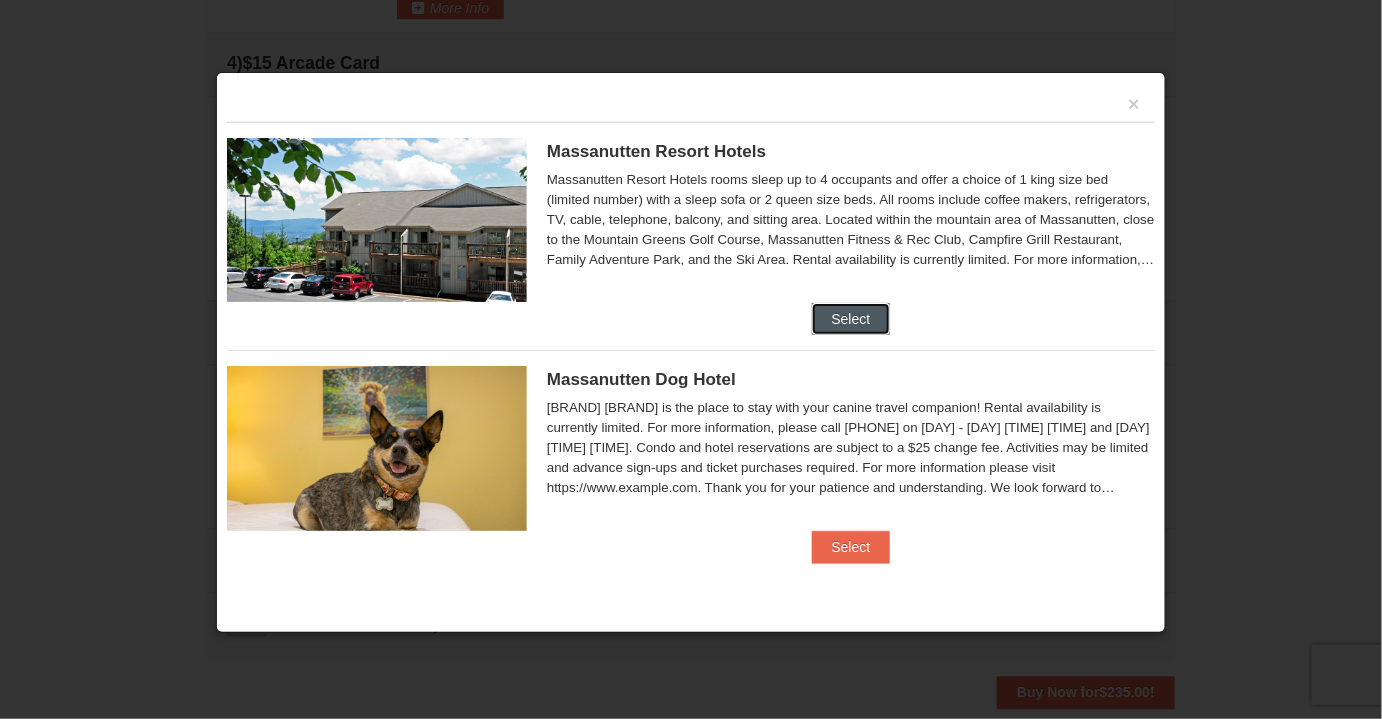 click on "Select" at bounding box center [851, 319] 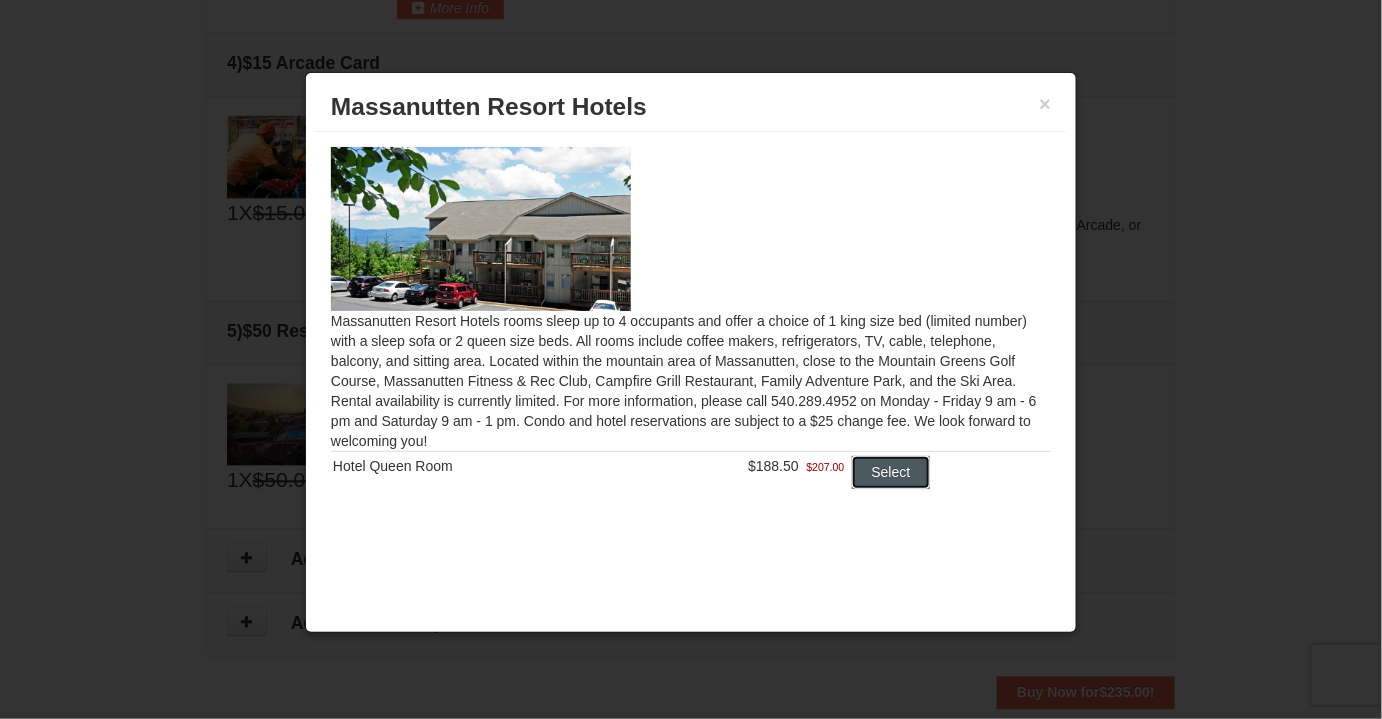 click on "Select" at bounding box center (891, 472) 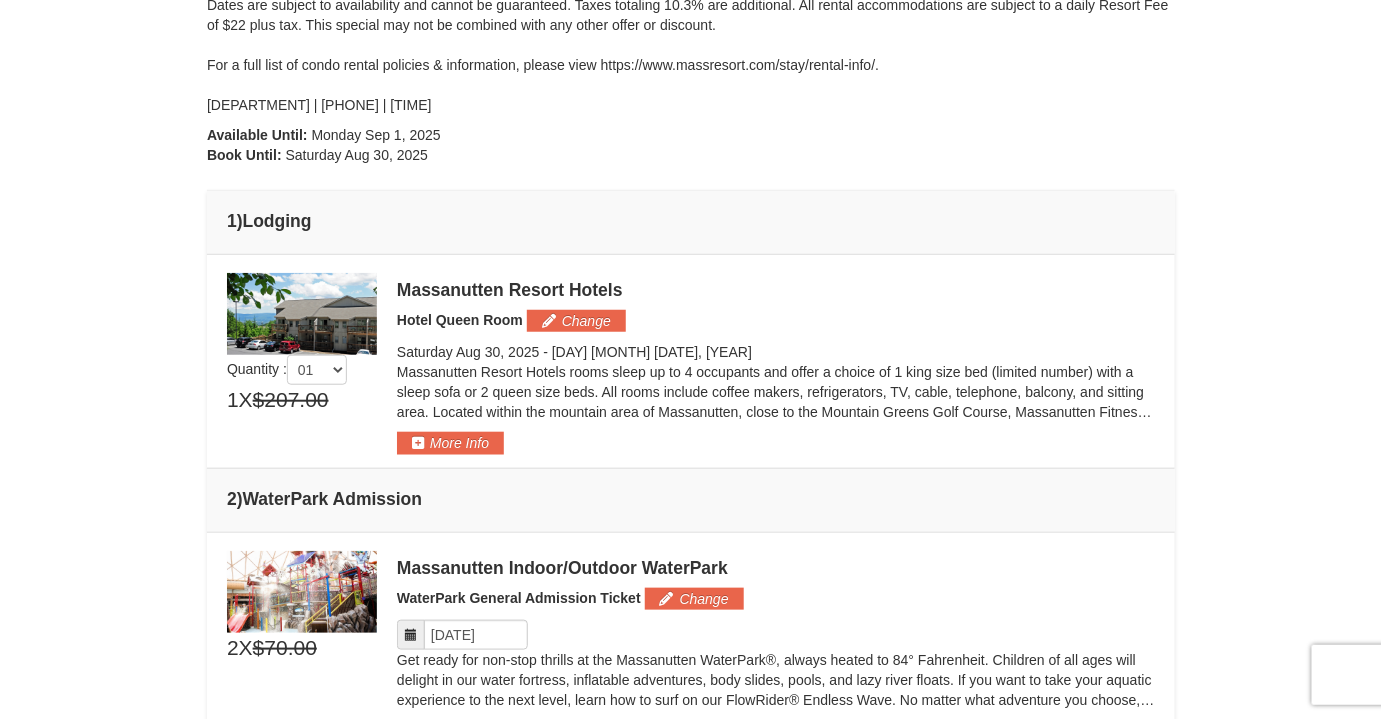 scroll, scrollTop: 0, scrollLeft: 0, axis: both 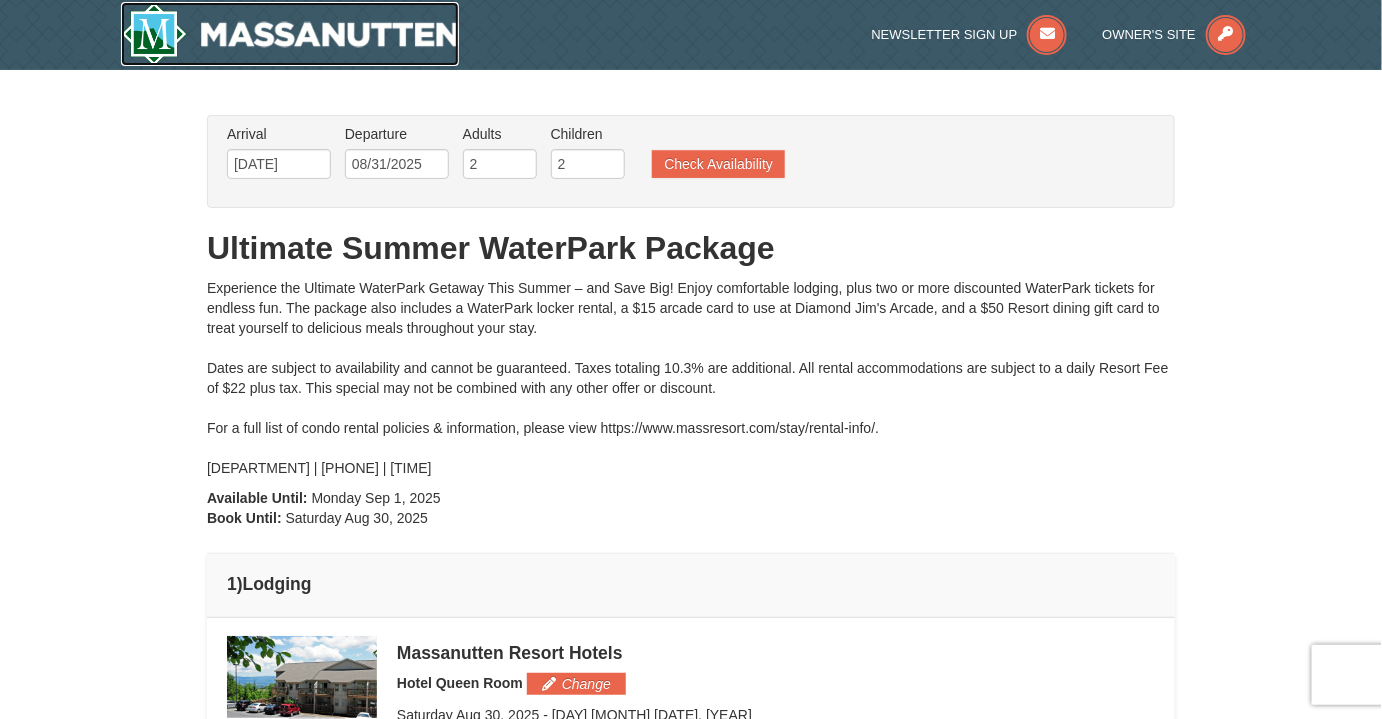 click at bounding box center [290, 34] 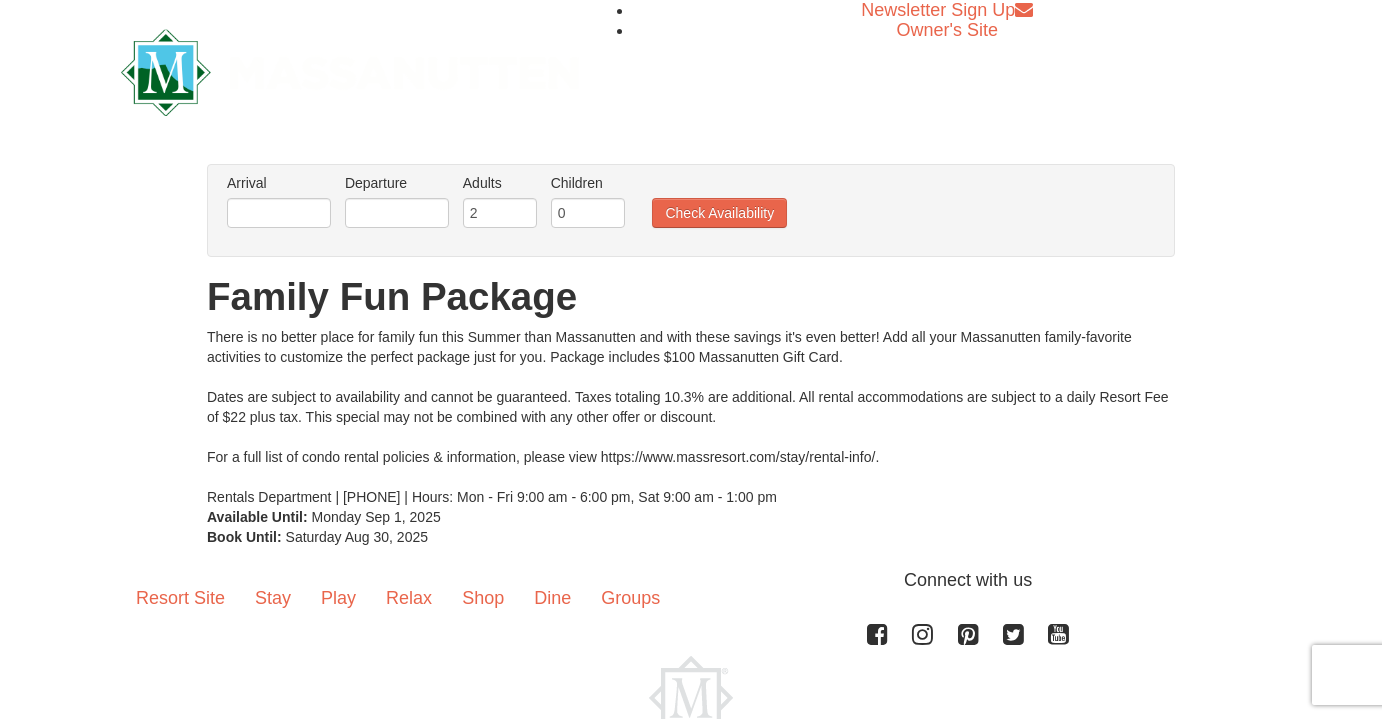 scroll, scrollTop: 0, scrollLeft: 0, axis: both 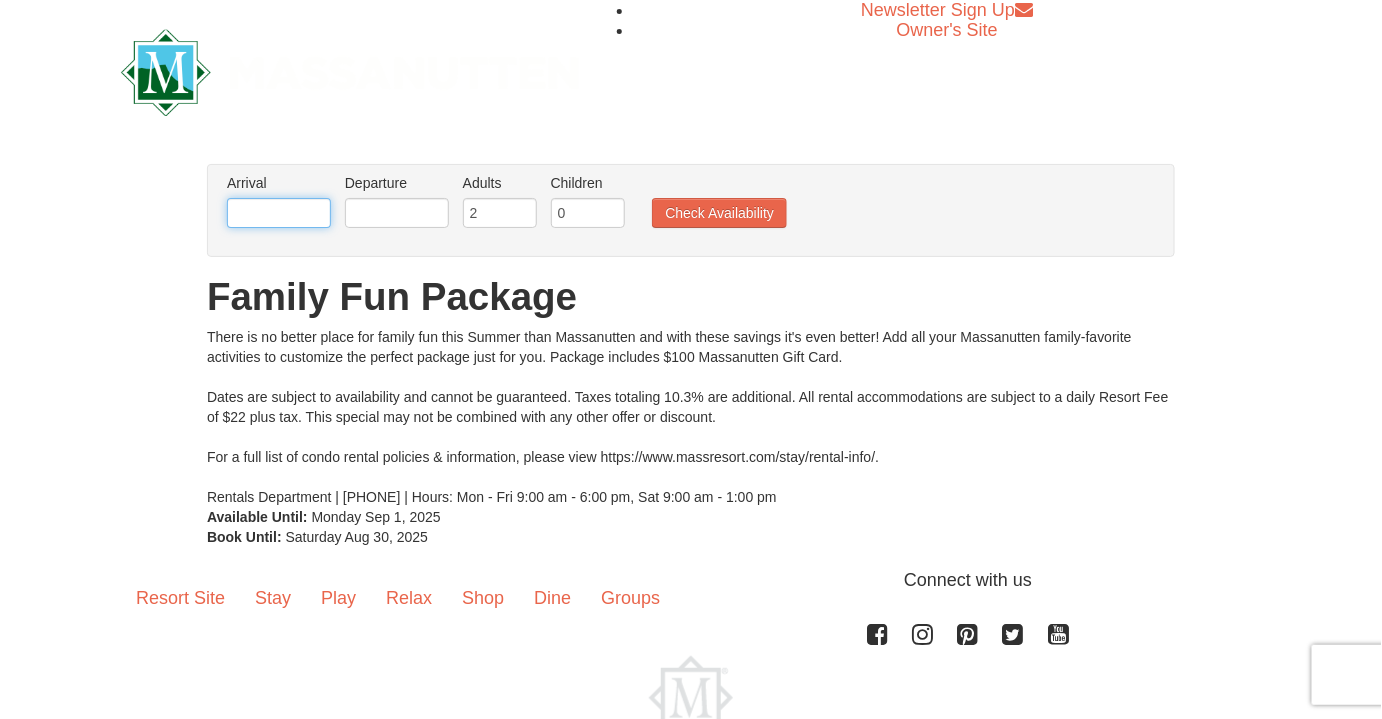 click at bounding box center (279, 213) 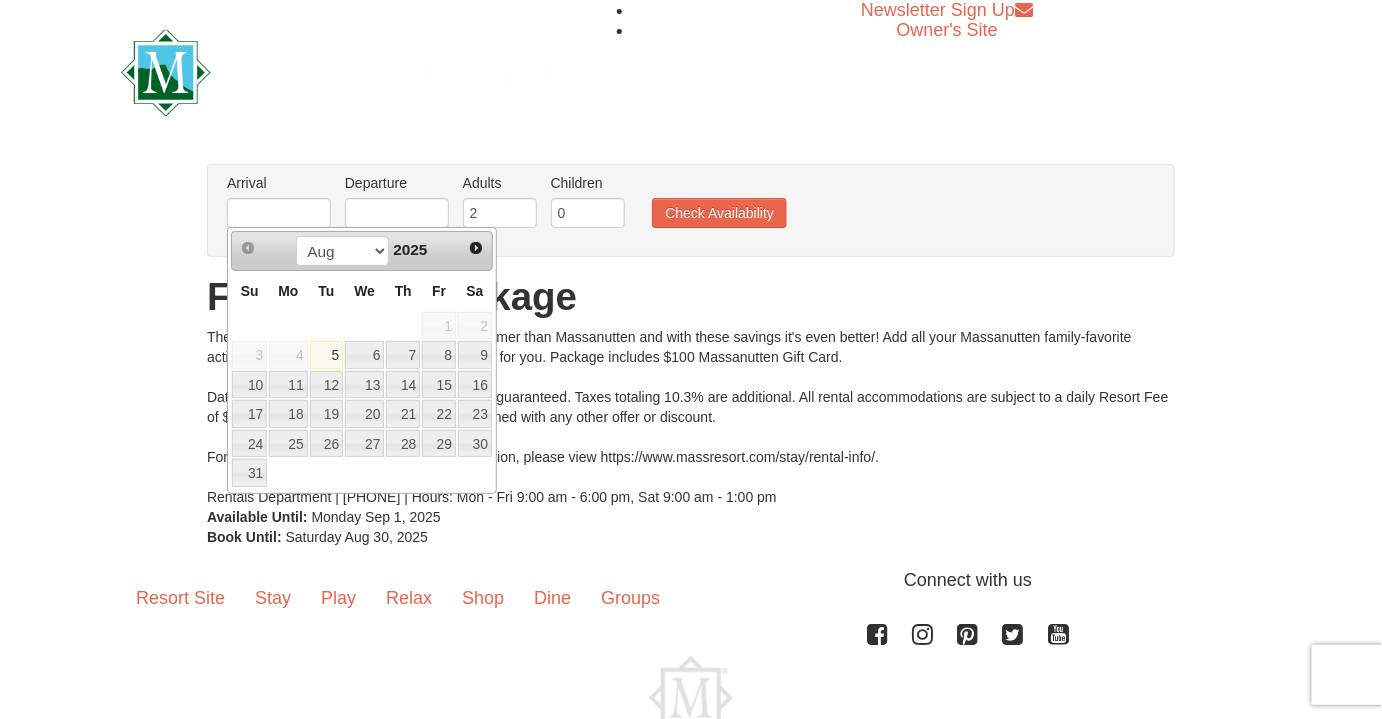 click on "30" at bounding box center [475, 444] 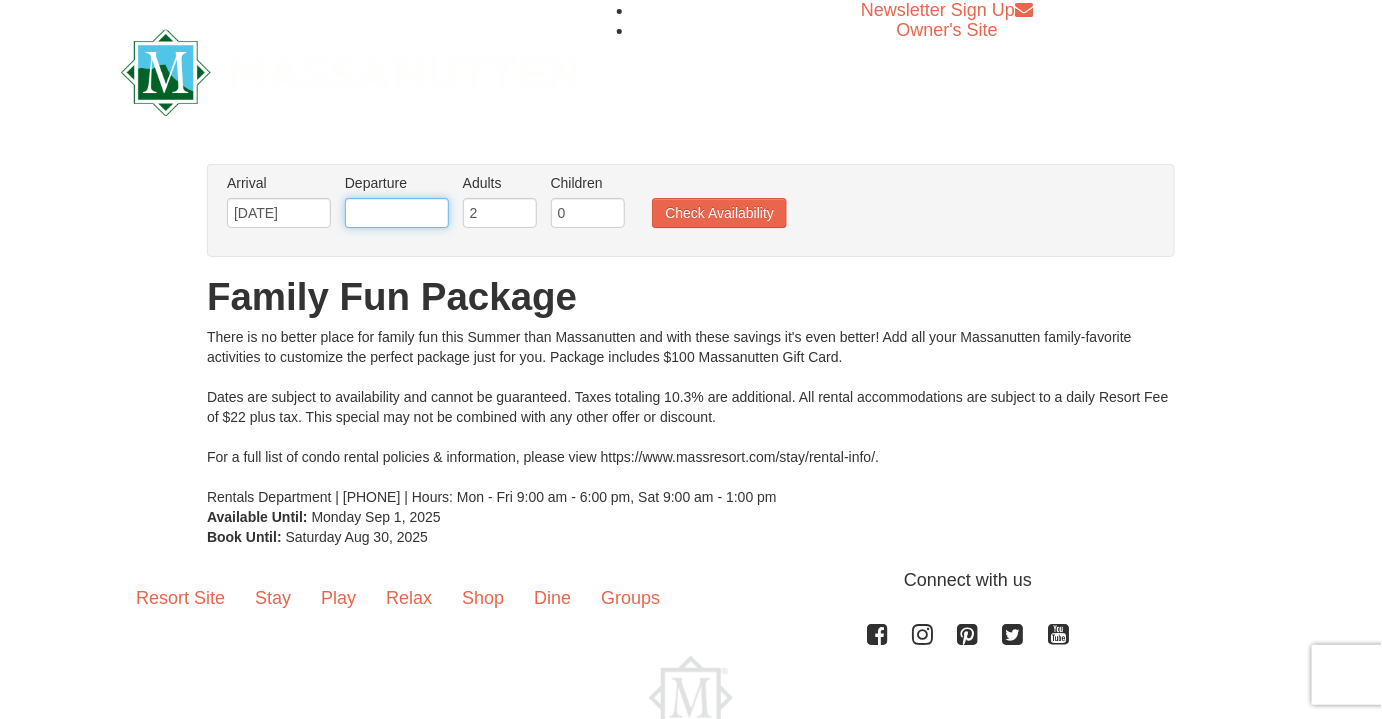 click at bounding box center (397, 213) 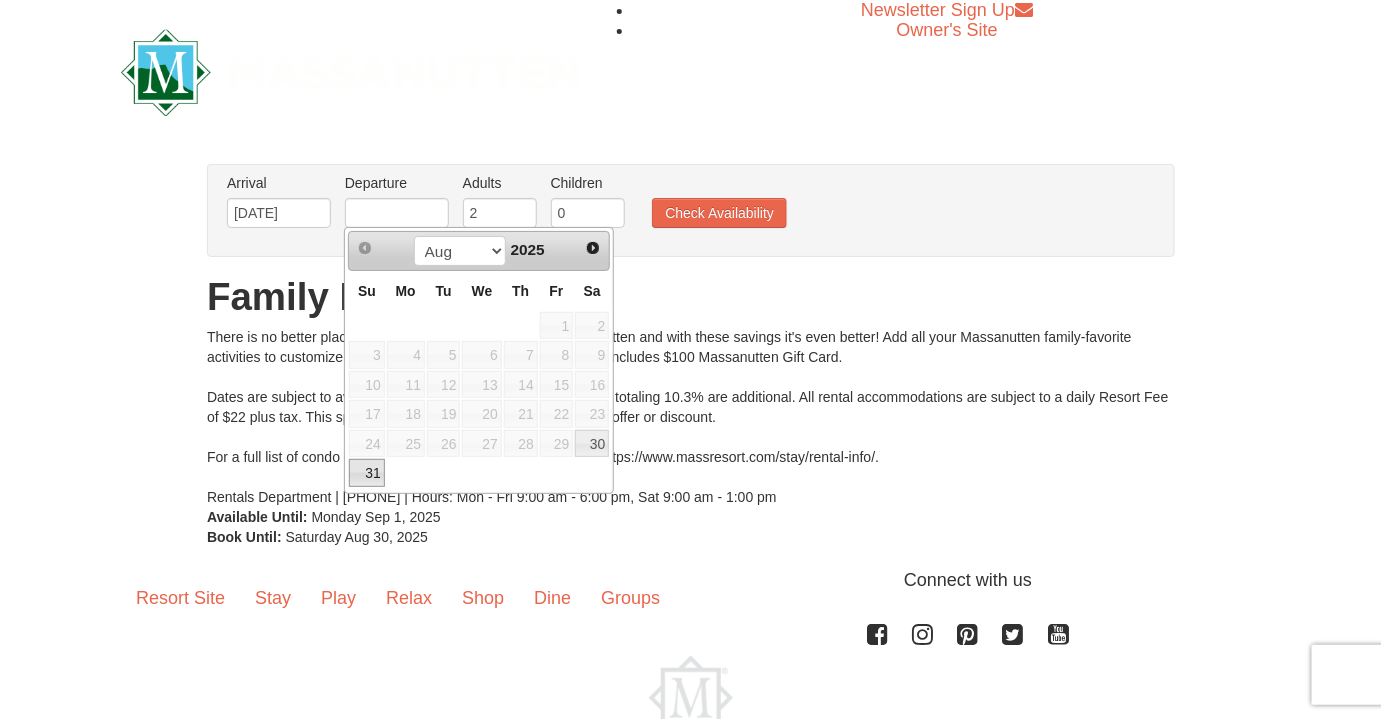 click on "31" at bounding box center [366, 473] 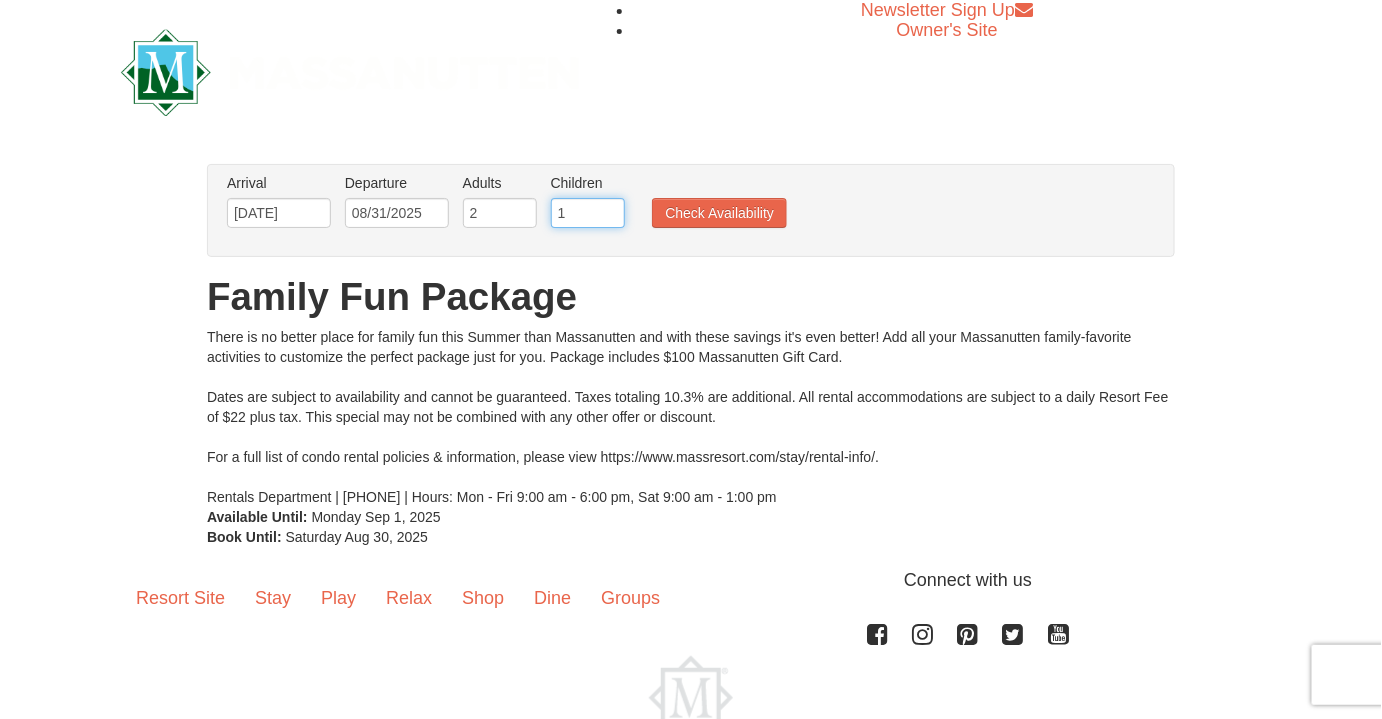 click on "1" at bounding box center [588, 213] 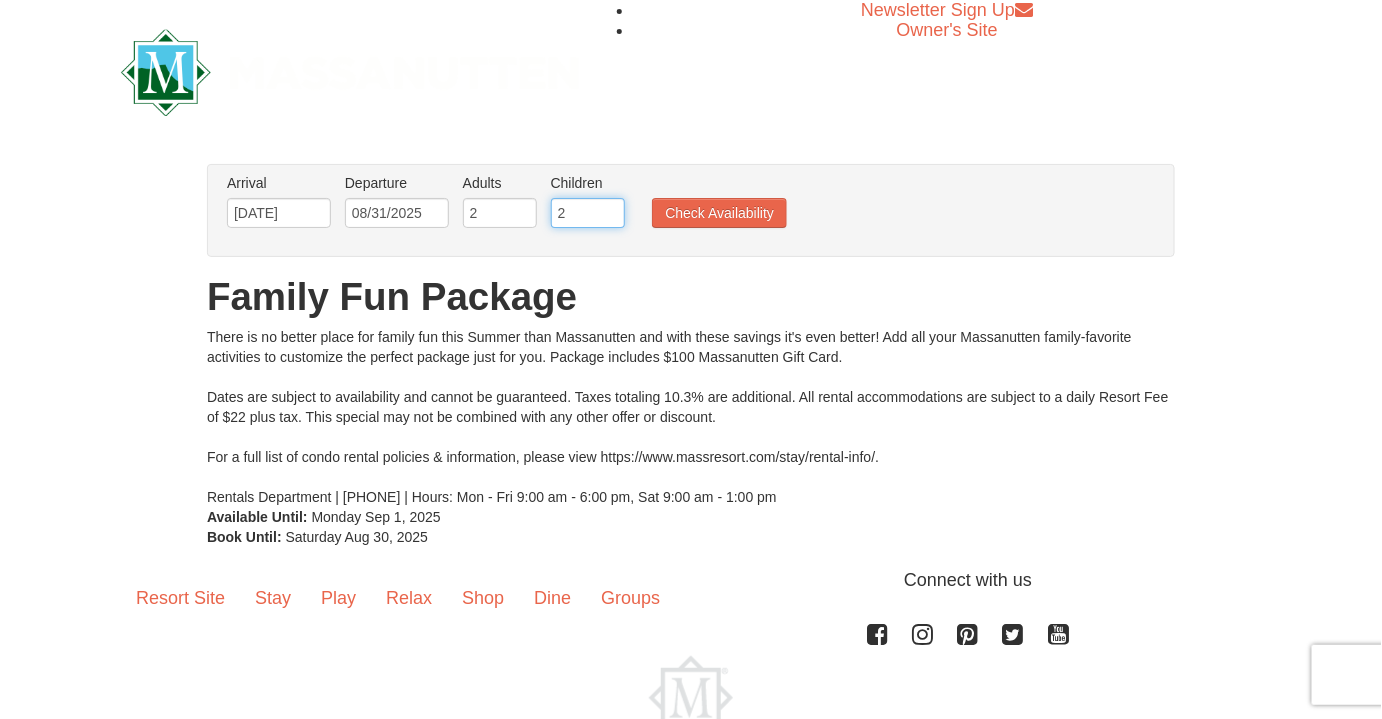 type on "2" 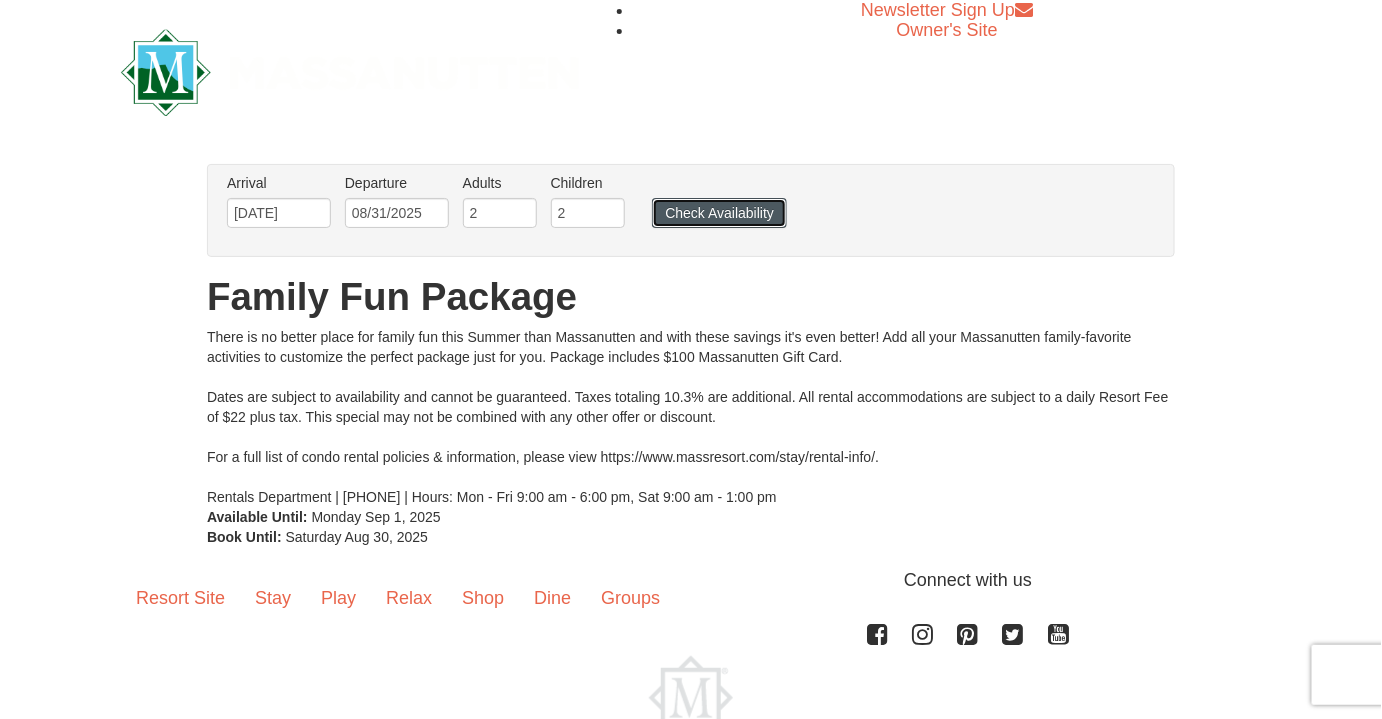 click on "Check Availability" at bounding box center [719, 213] 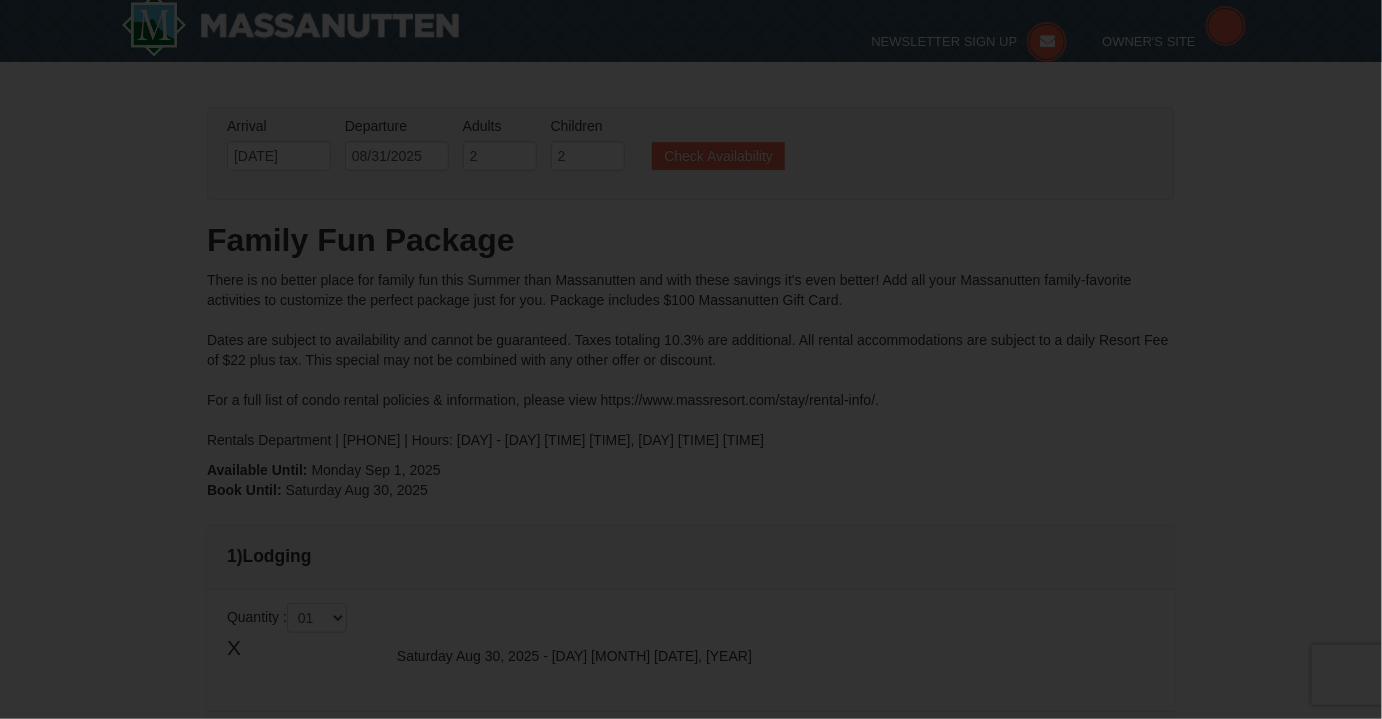 scroll, scrollTop: 296, scrollLeft: 0, axis: vertical 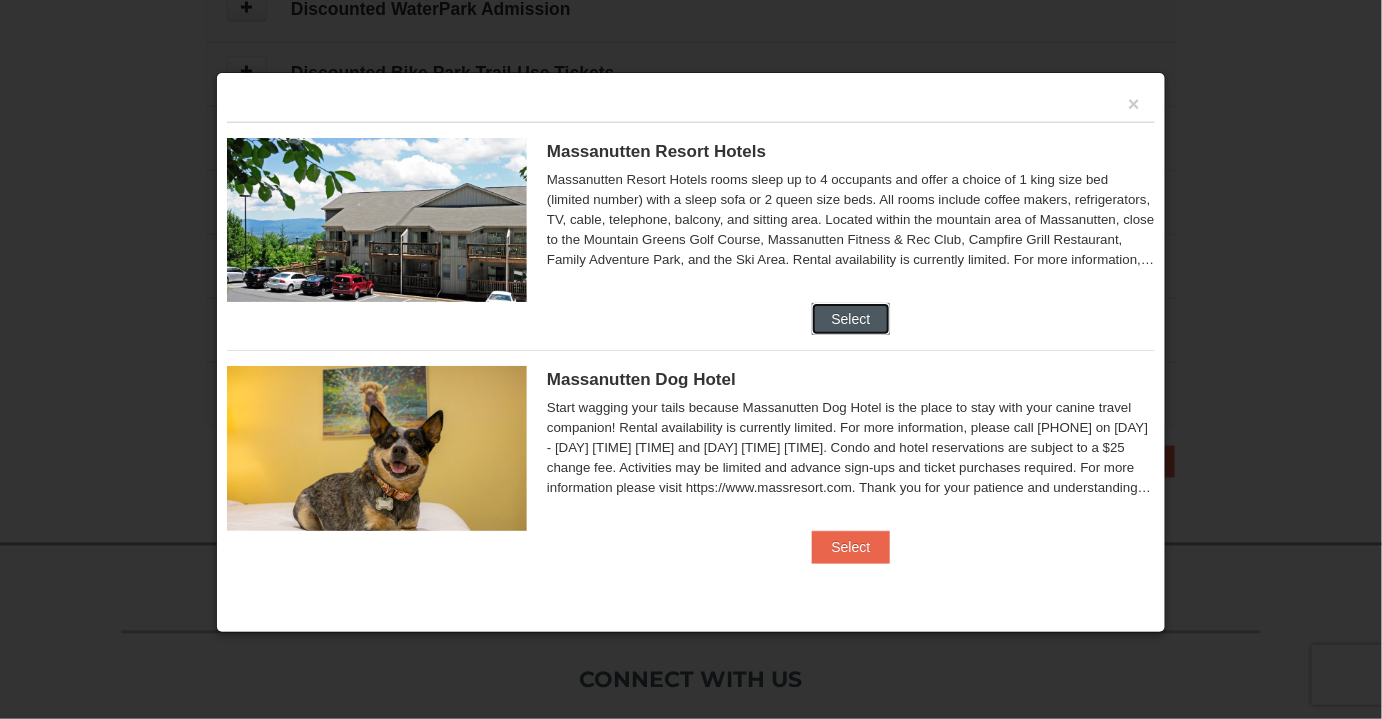 click on "Select" at bounding box center (851, 319) 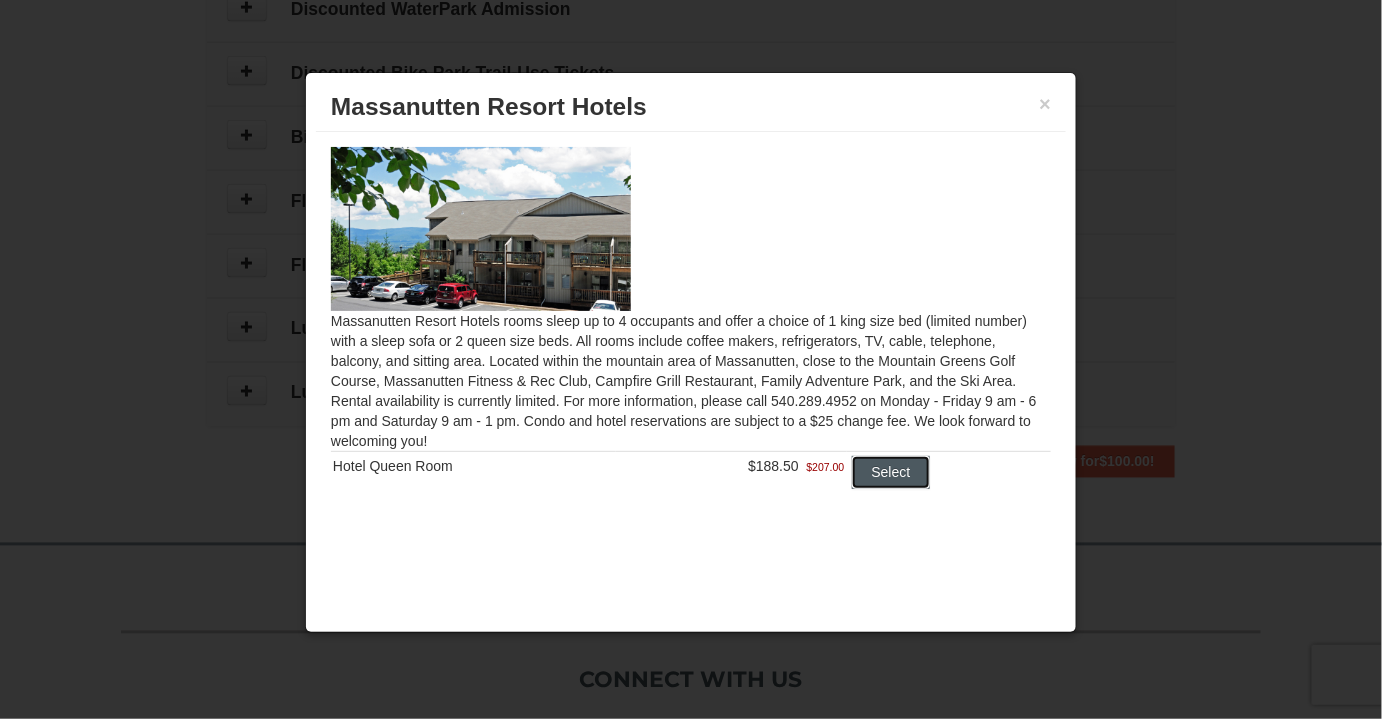 click on "Select" at bounding box center (891, 472) 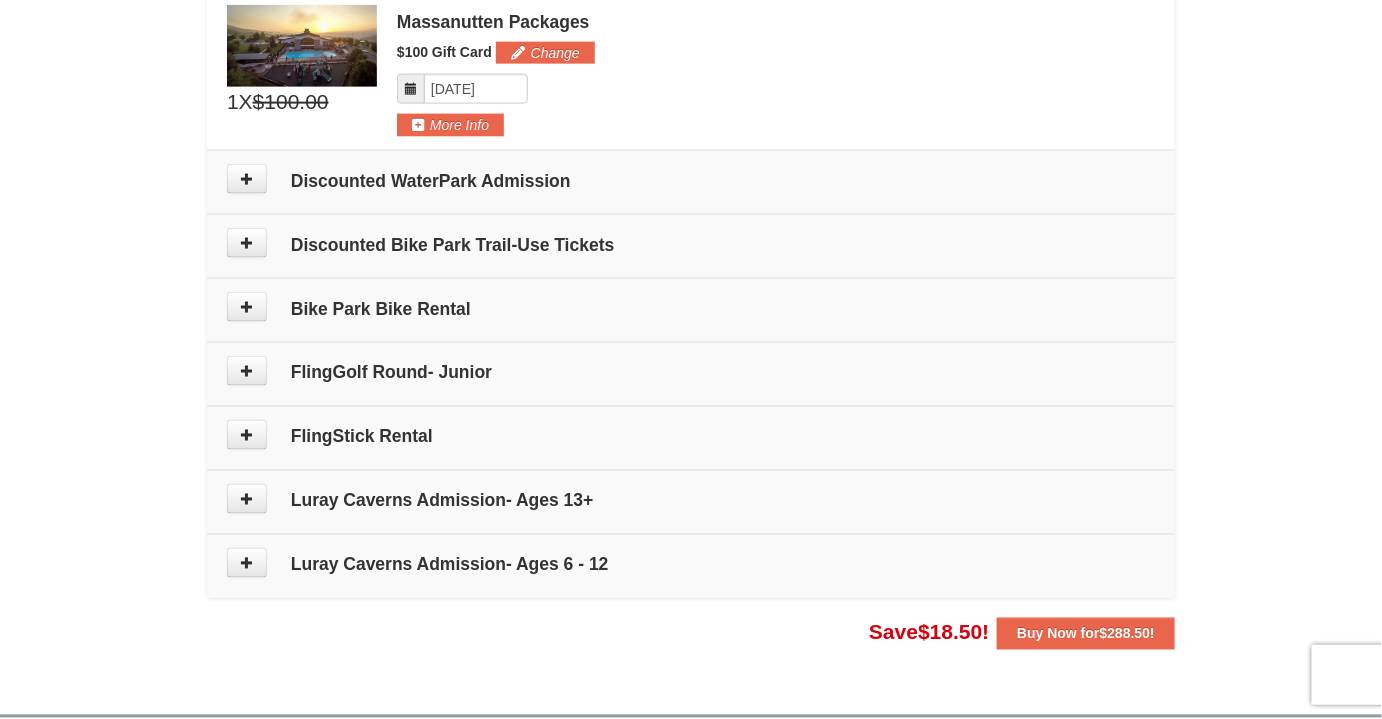 scroll, scrollTop: 879, scrollLeft: 0, axis: vertical 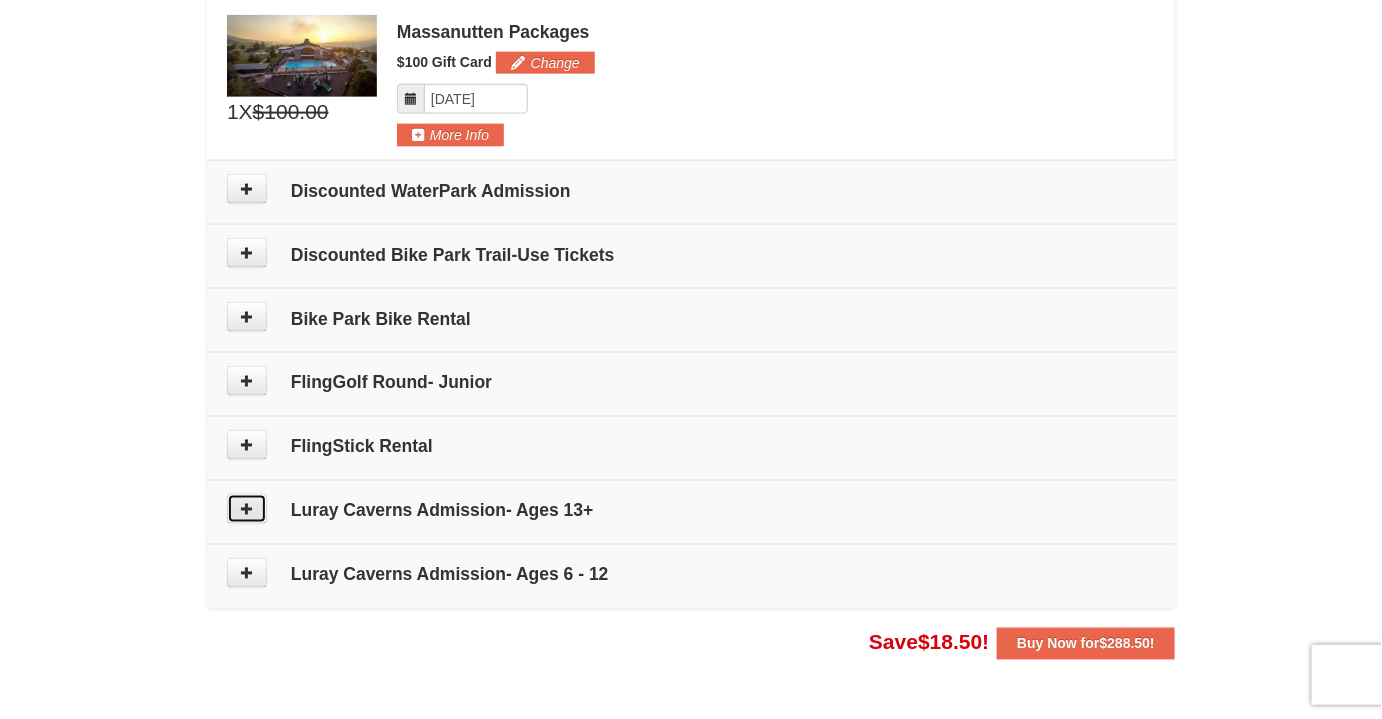 click at bounding box center [247, 509] 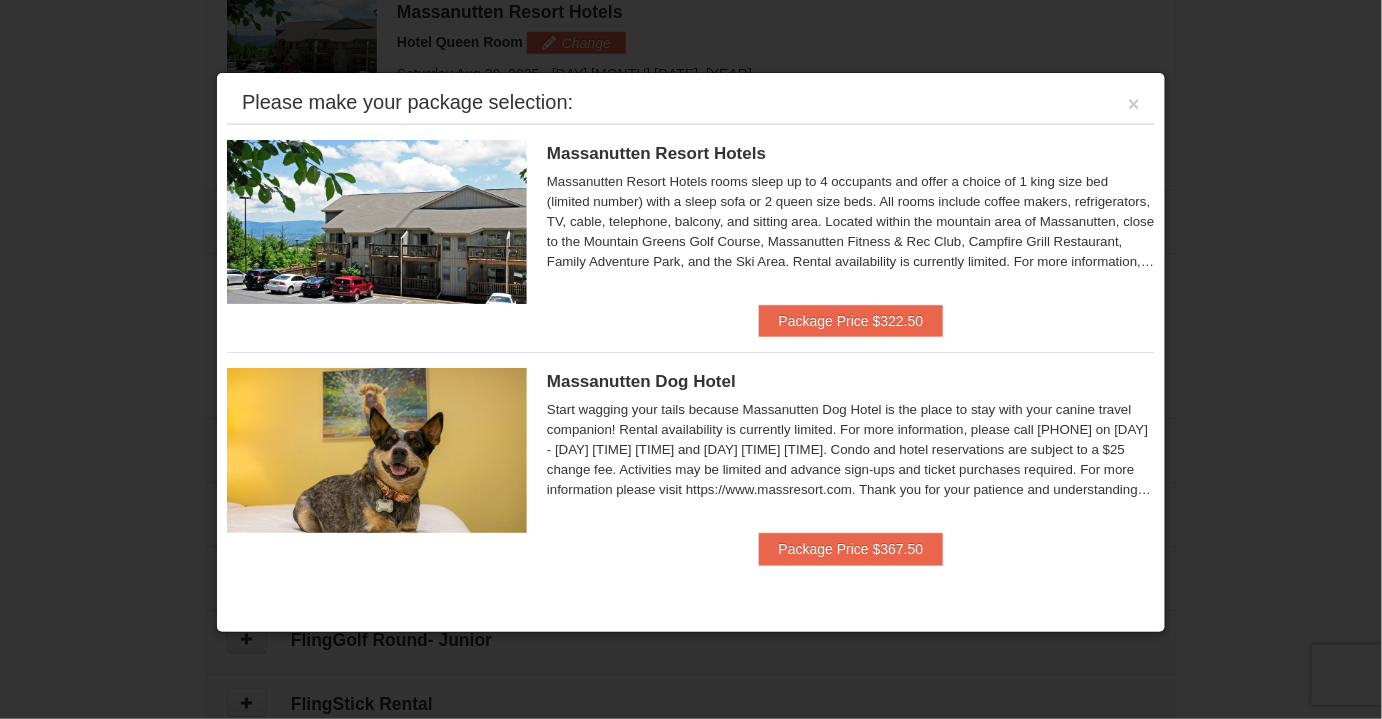 scroll, scrollTop: 614, scrollLeft: 0, axis: vertical 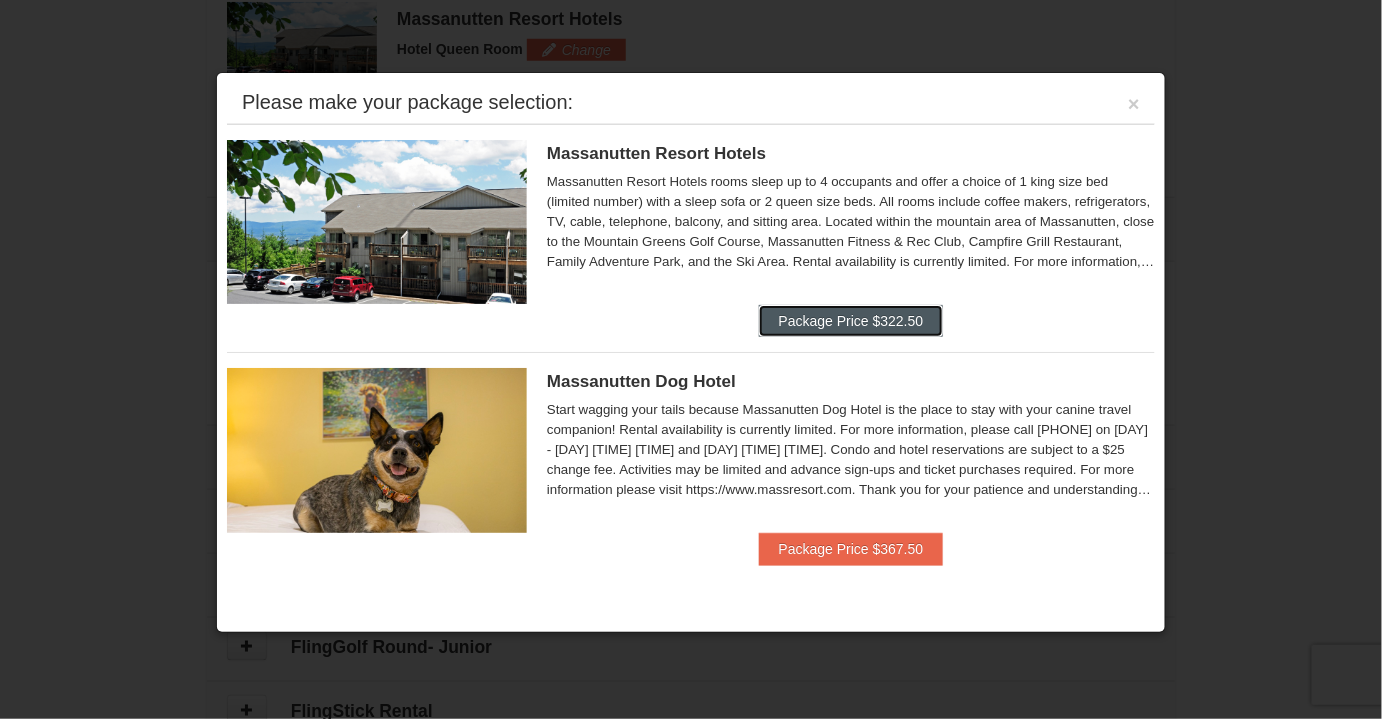 click on "Package Price $322.50" at bounding box center (851, 321) 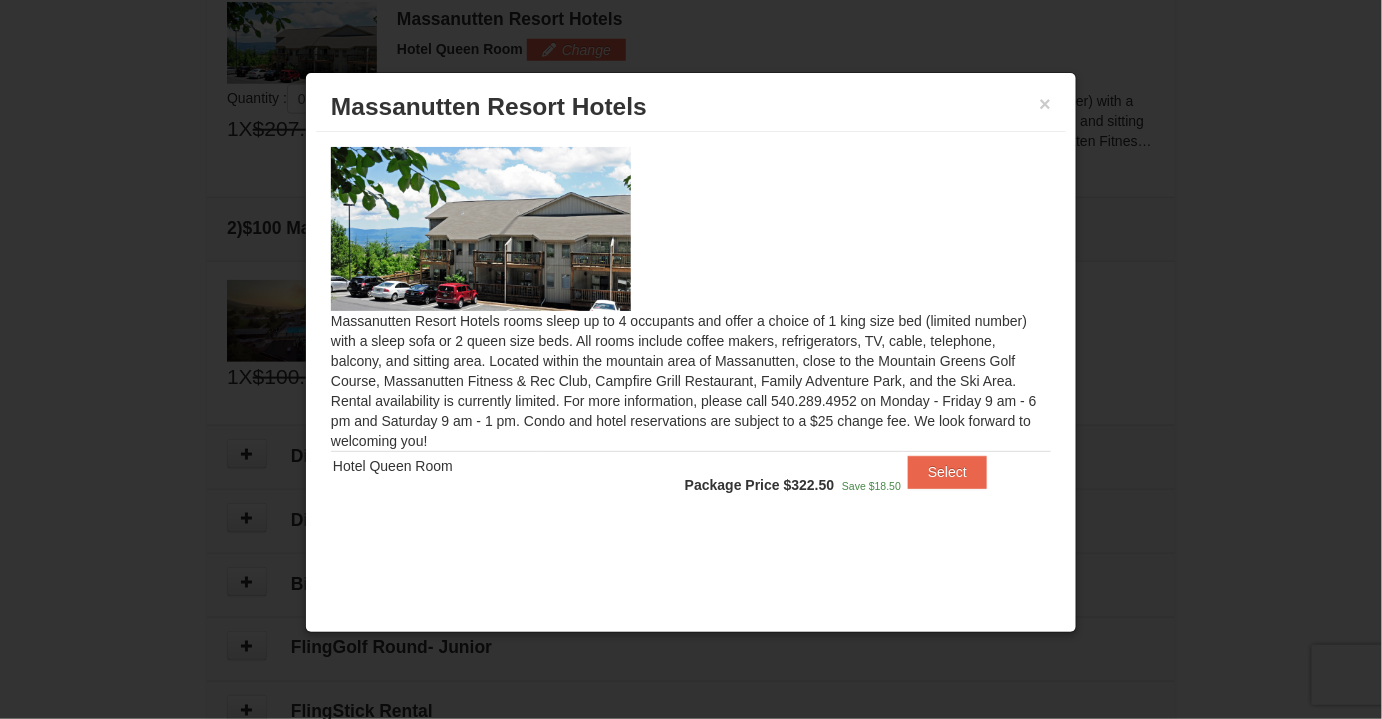 click on "Select" at bounding box center (977, 476) 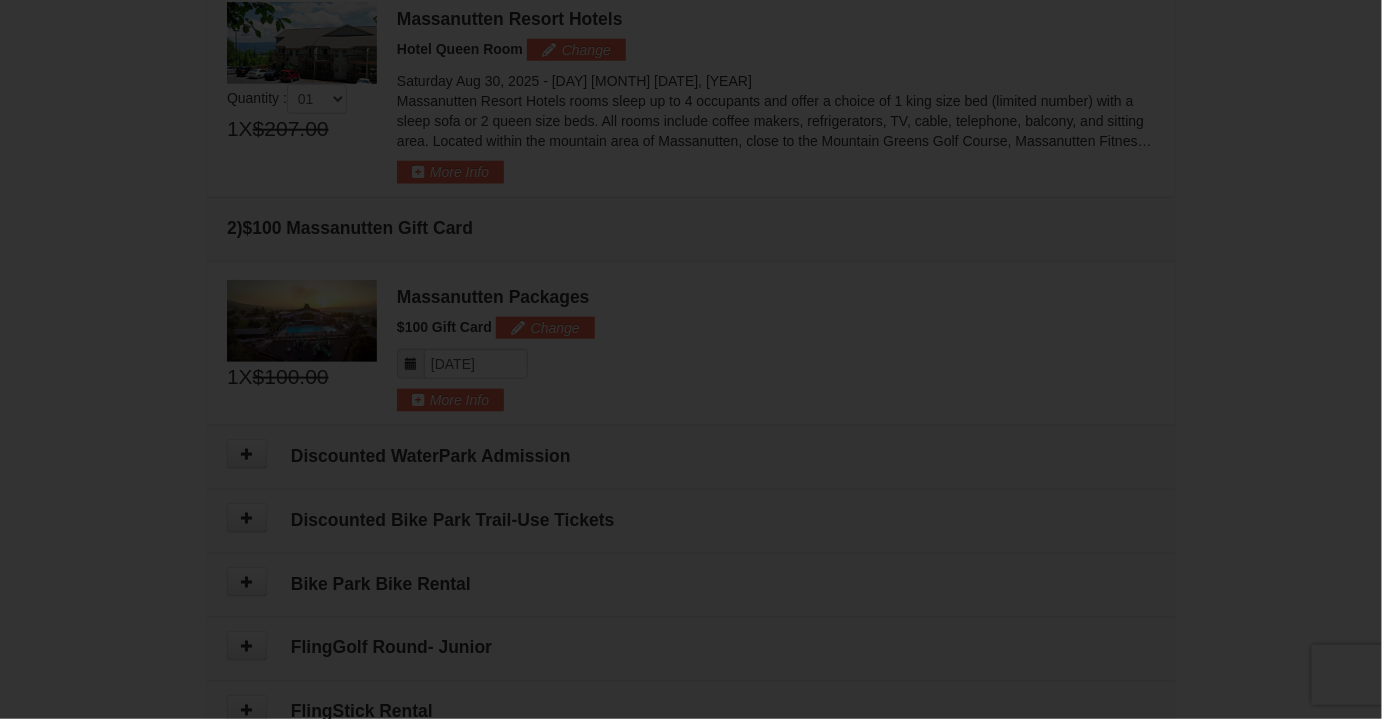 click at bounding box center [691, 359] 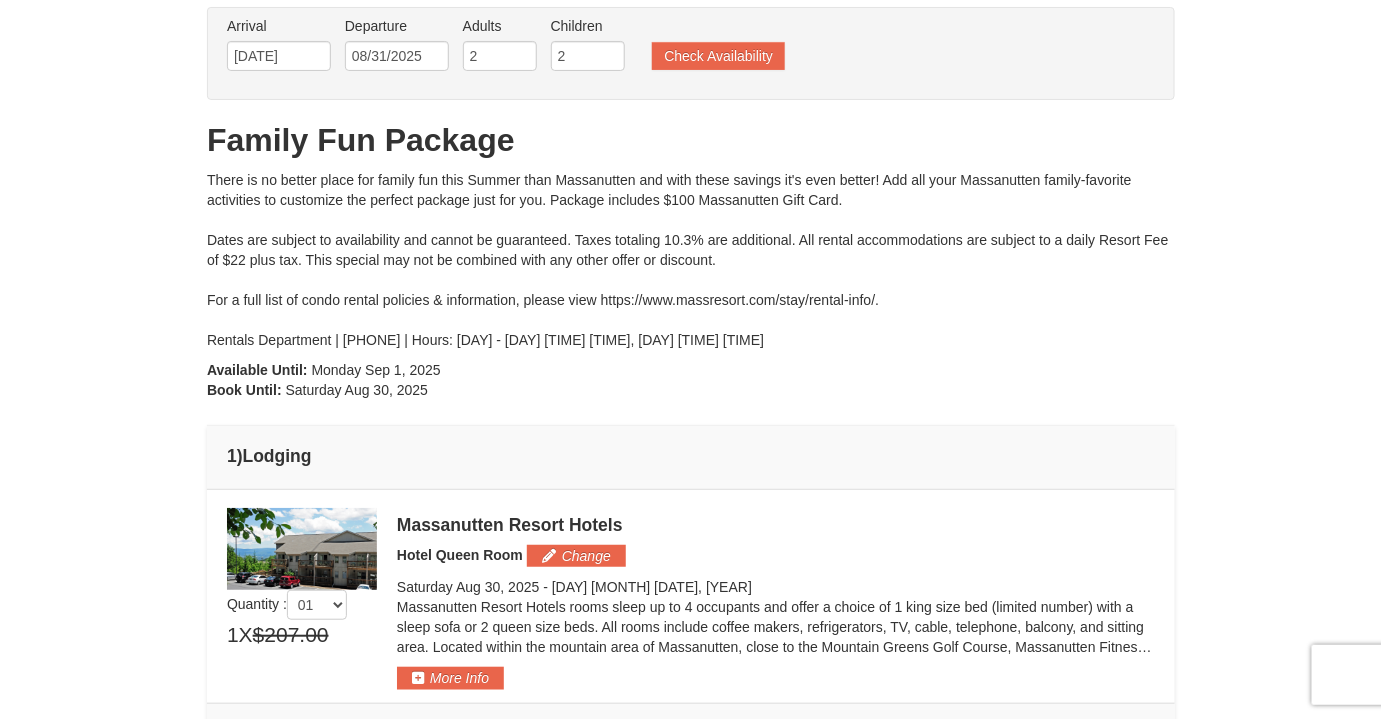 scroll, scrollTop: 0, scrollLeft: 0, axis: both 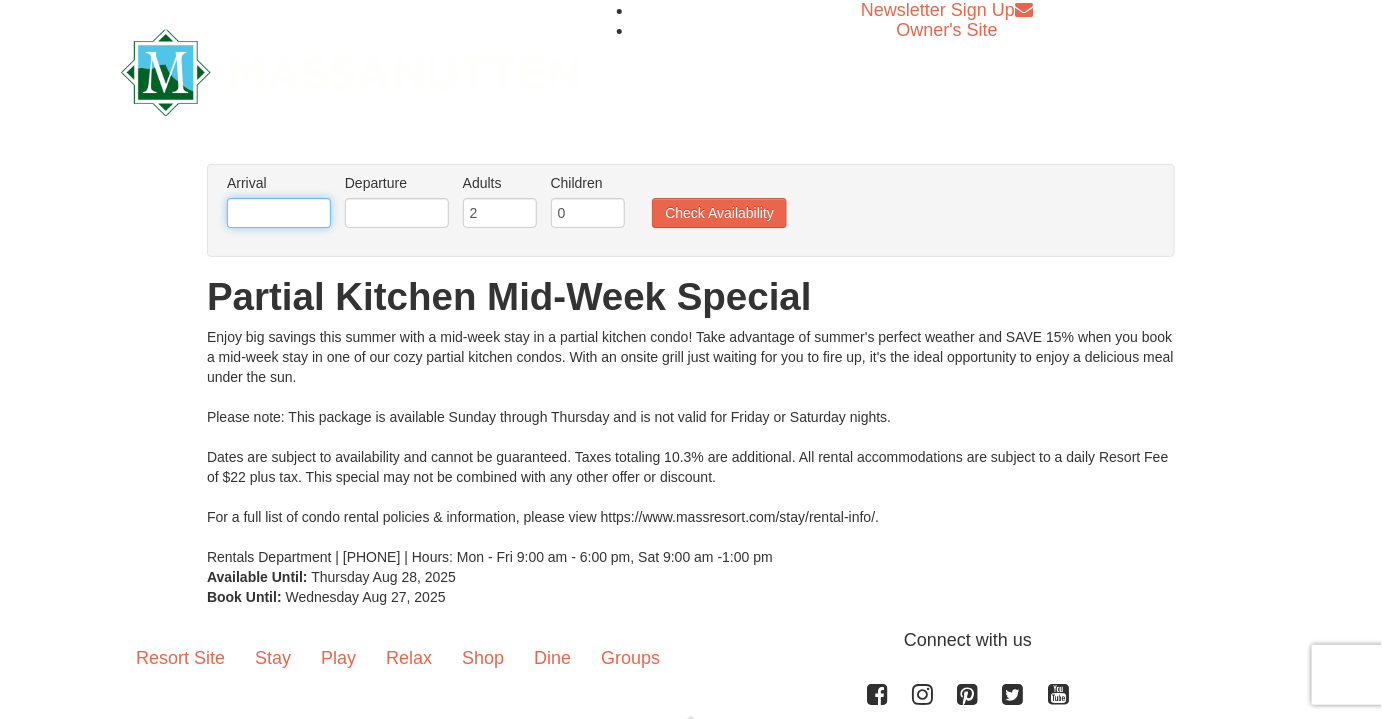 click at bounding box center (279, 213) 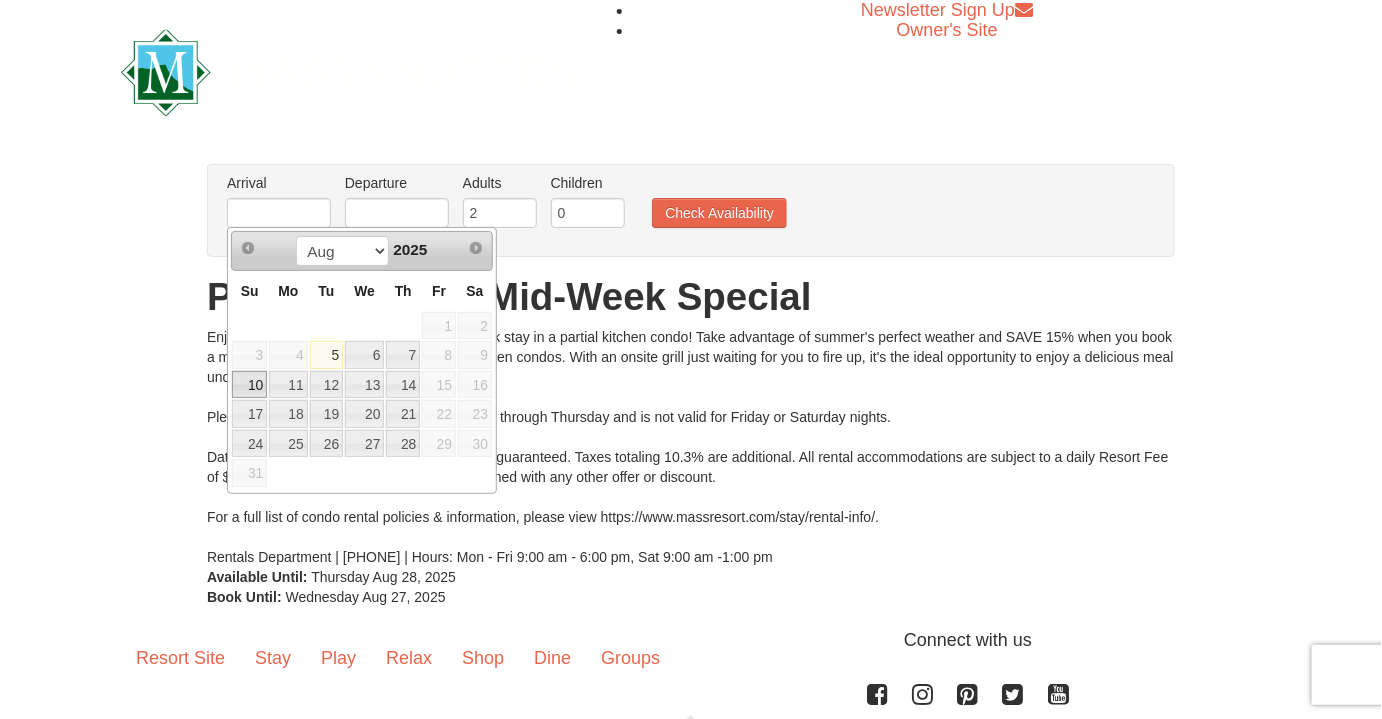 click on "10" at bounding box center (249, 385) 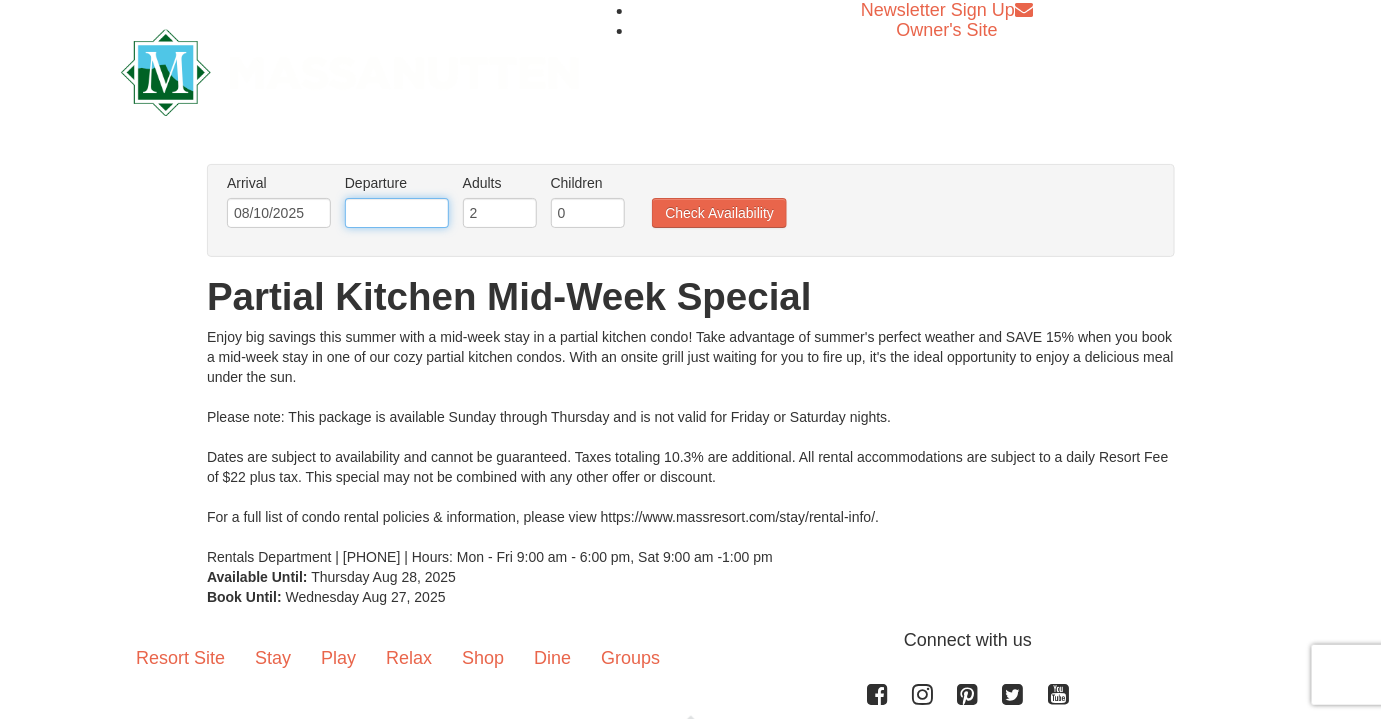 click at bounding box center (397, 213) 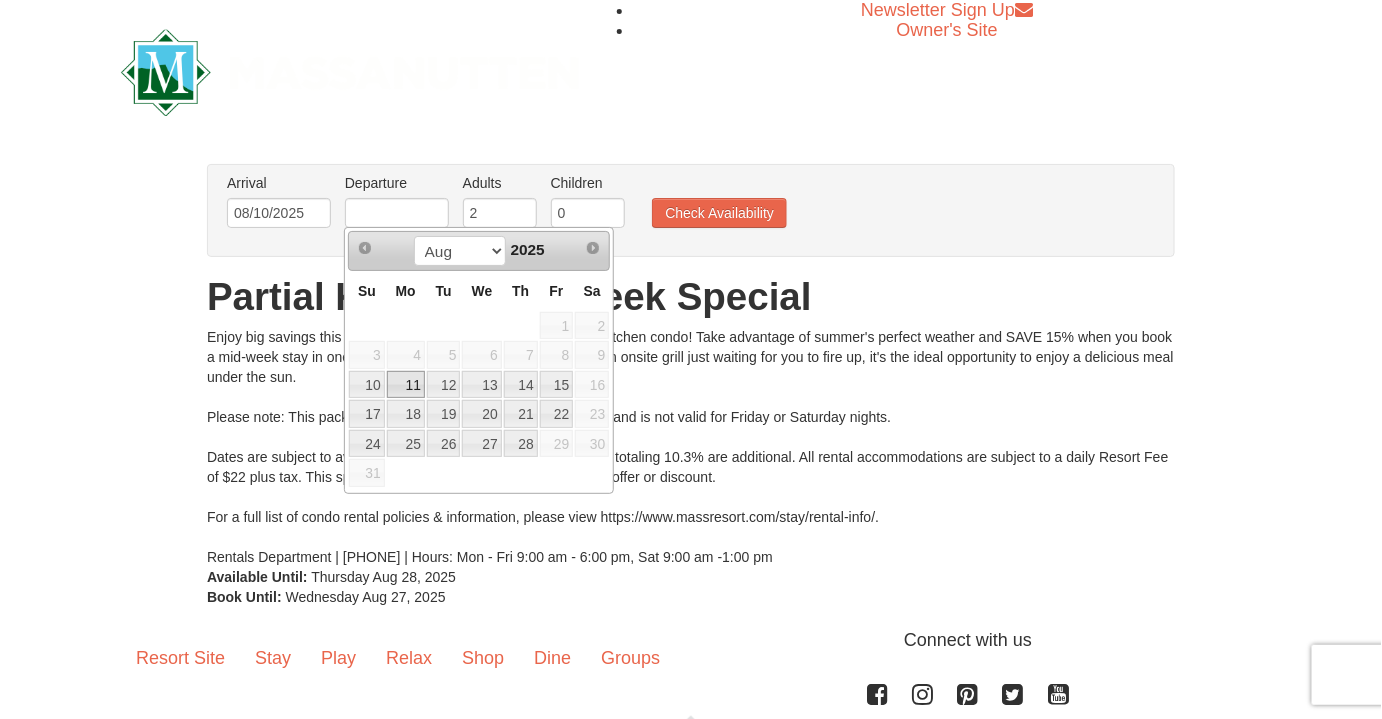 click on "11" at bounding box center (406, 385) 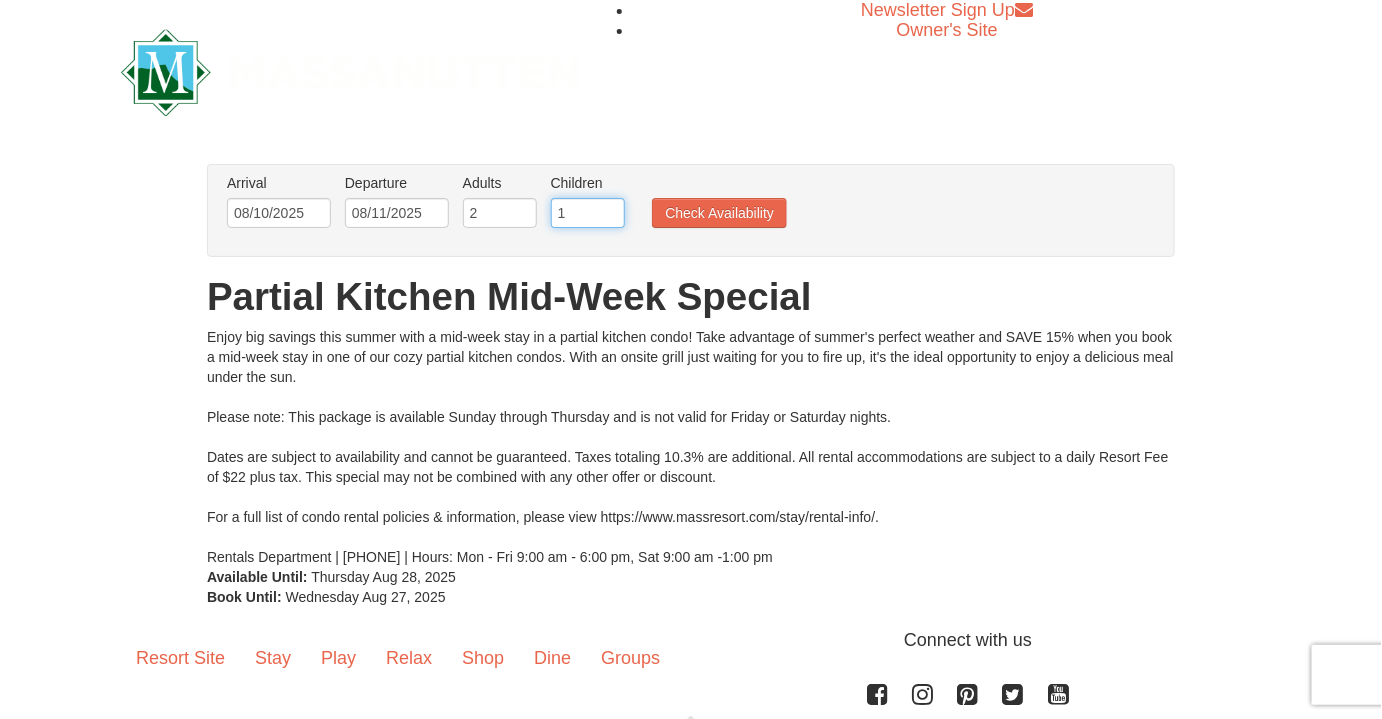click on "1" at bounding box center (588, 213) 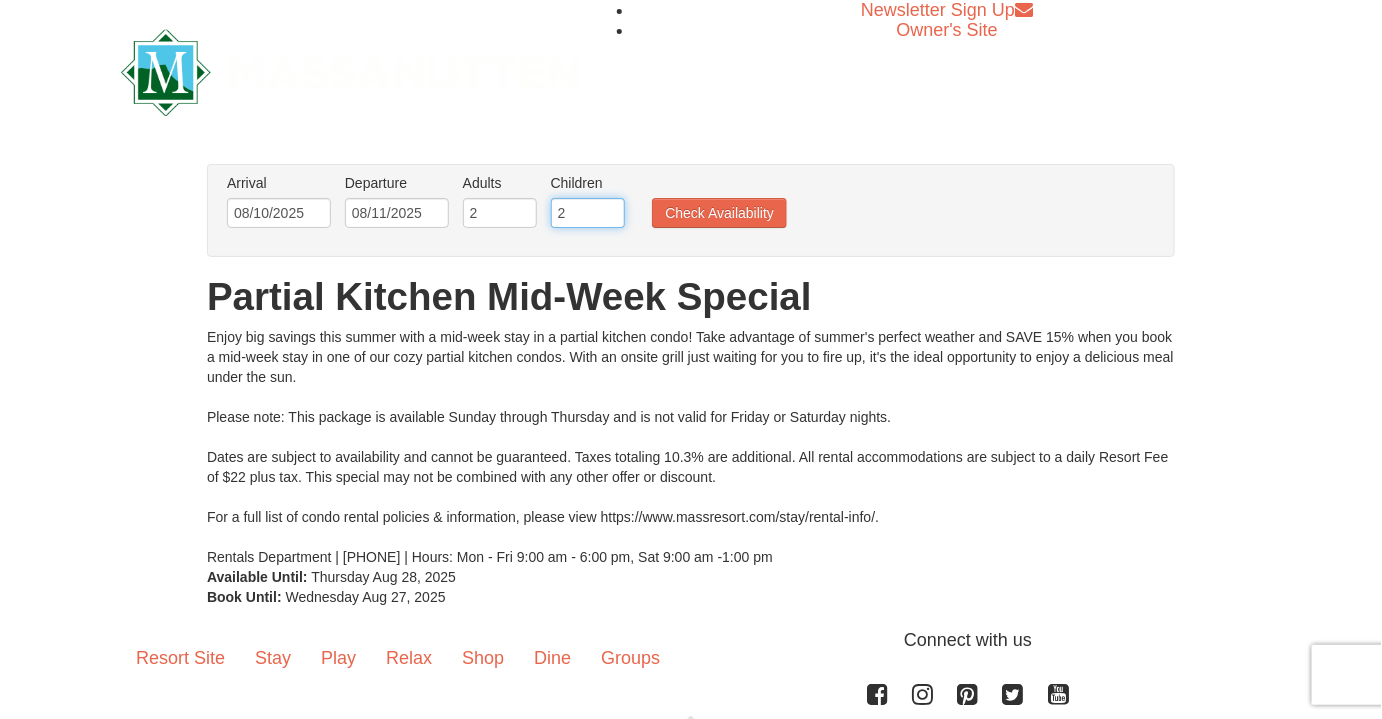 type on "2" 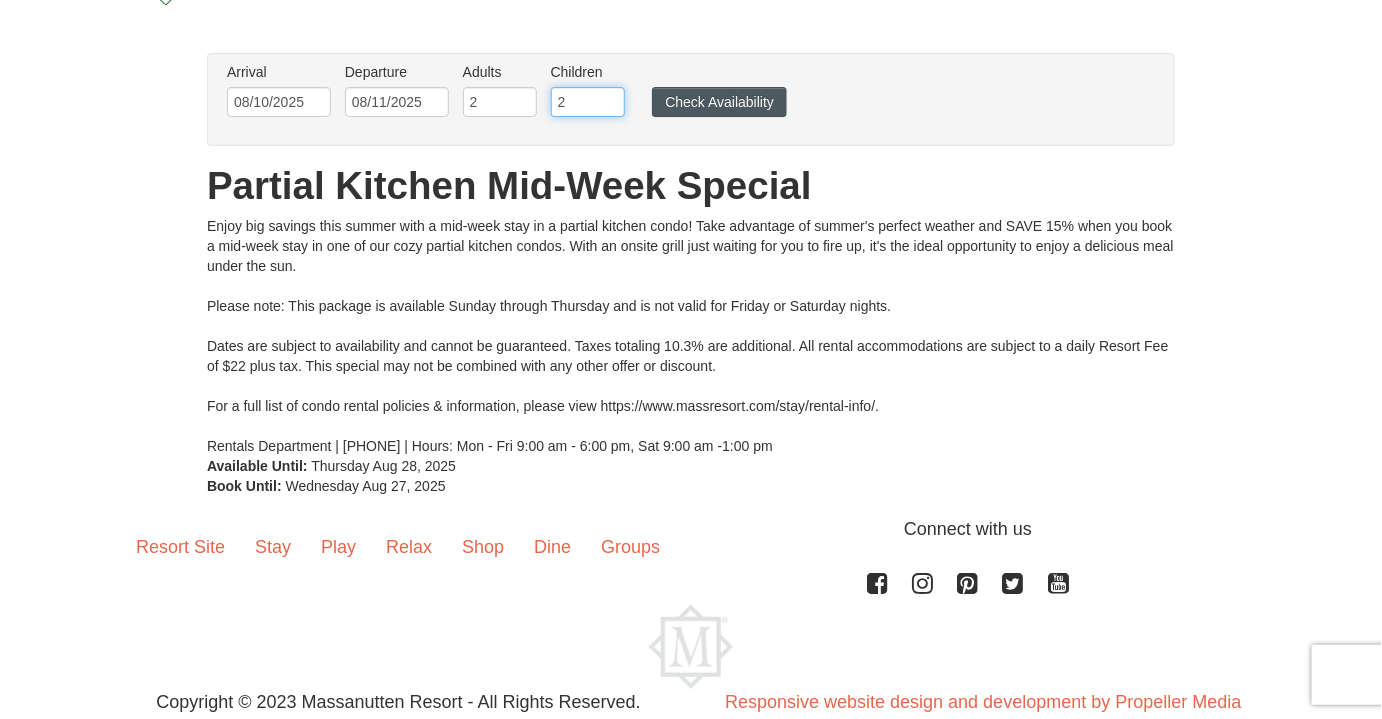 scroll, scrollTop: 80, scrollLeft: 0, axis: vertical 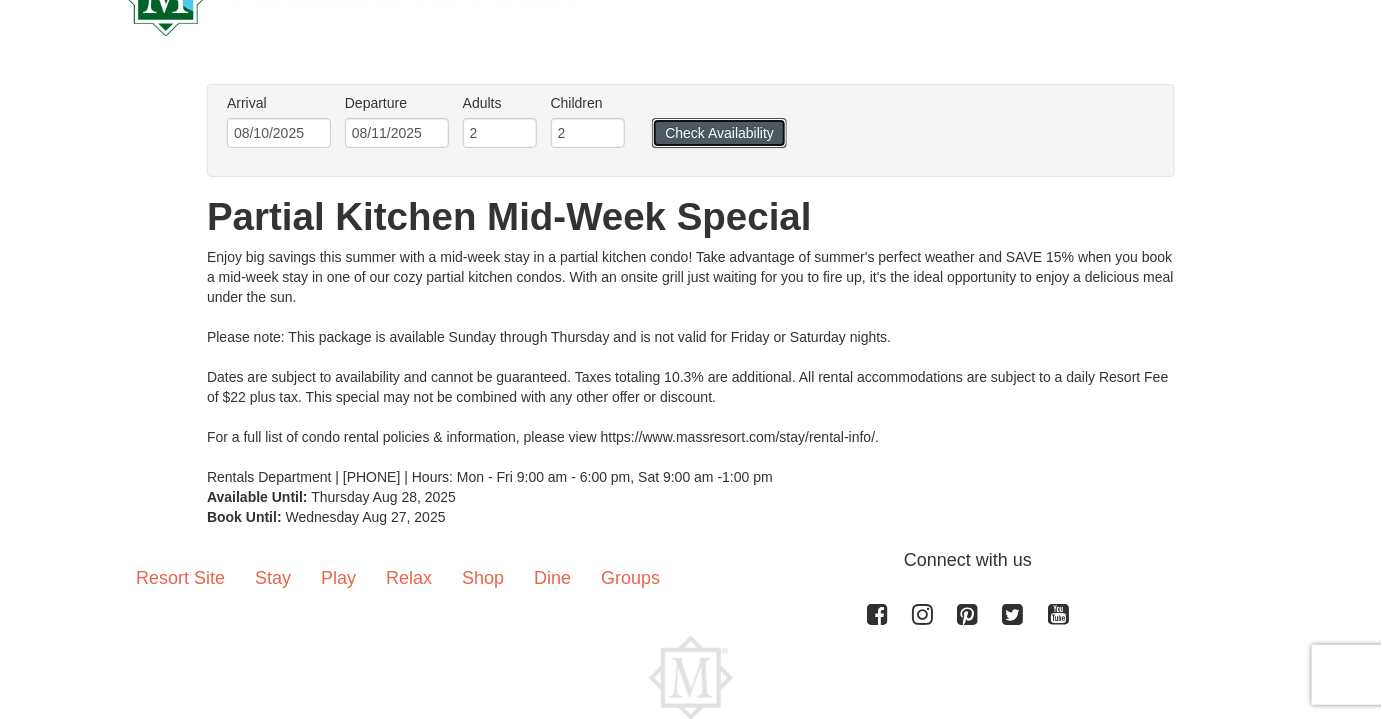 click on "Check Availability" at bounding box center (719, 133) 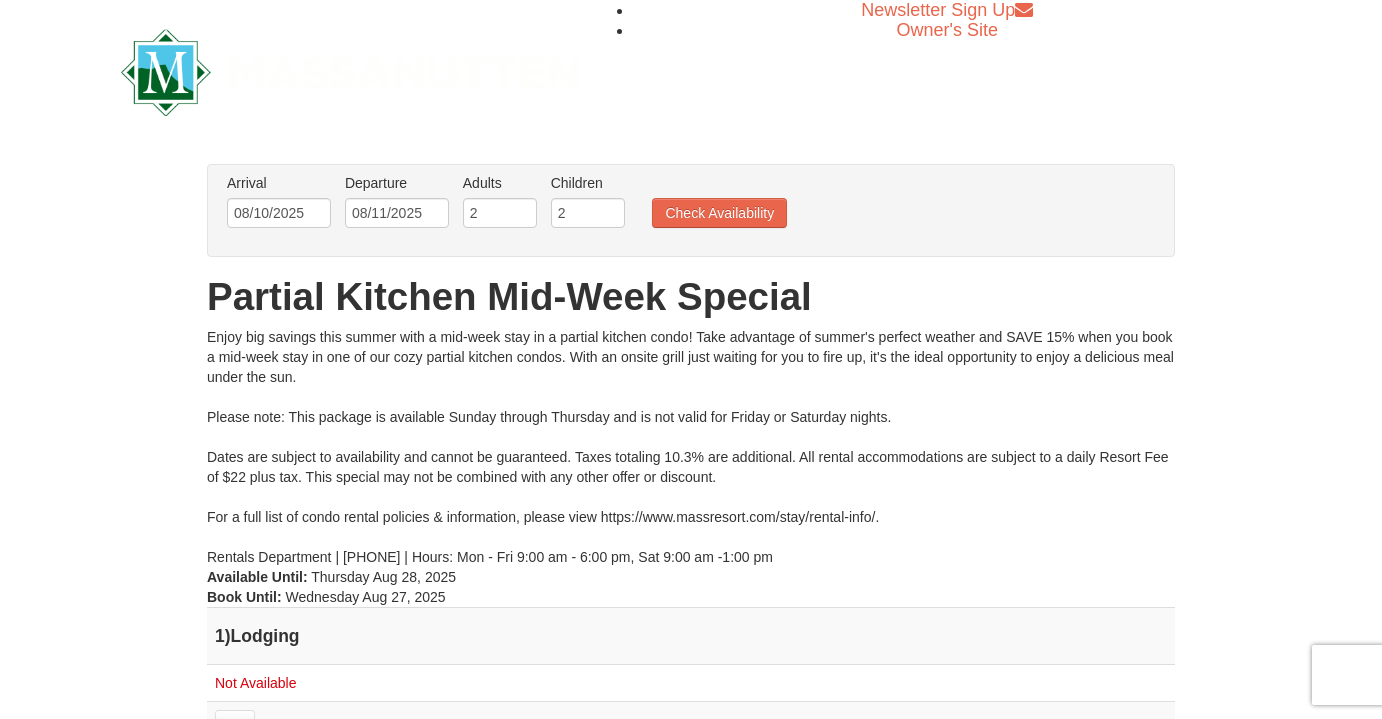 scroll, scrollTop: 0, scrollLeft: 0, axis: both 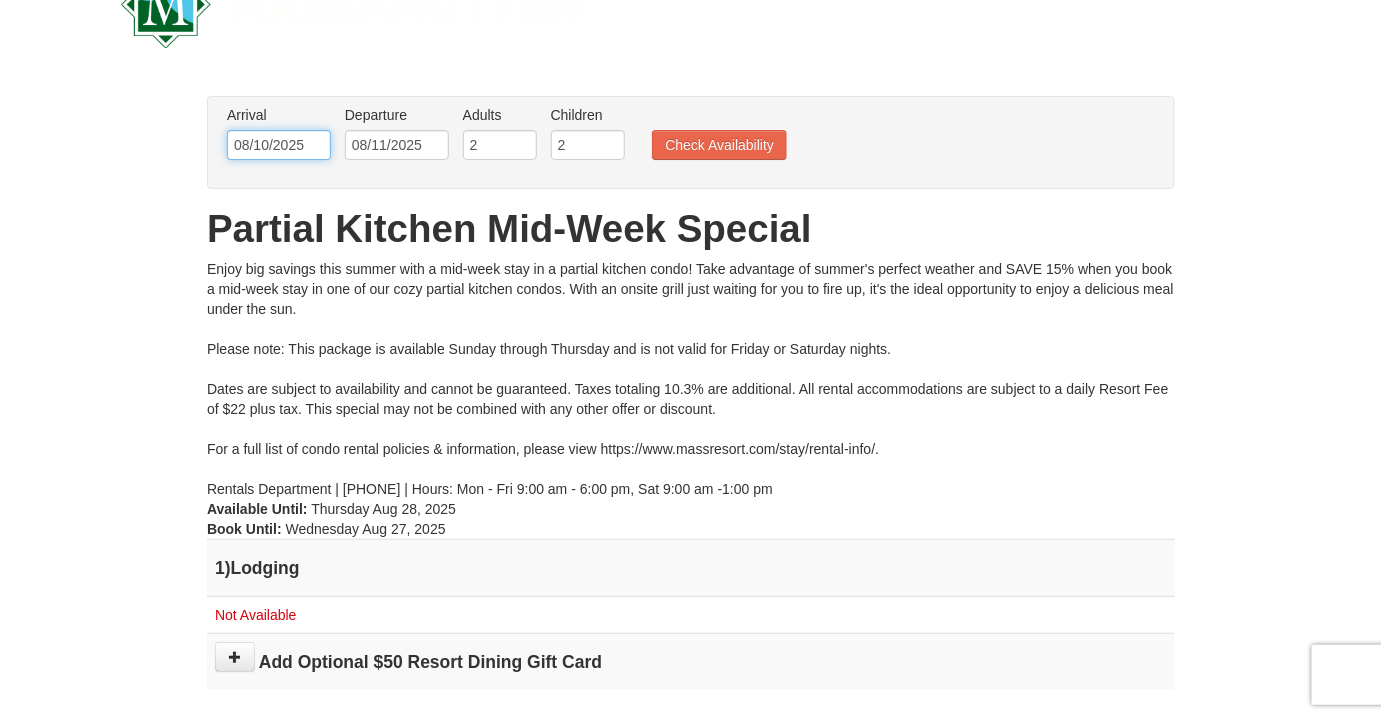 click on "08/10/2025" at bounding box center [279, 145] 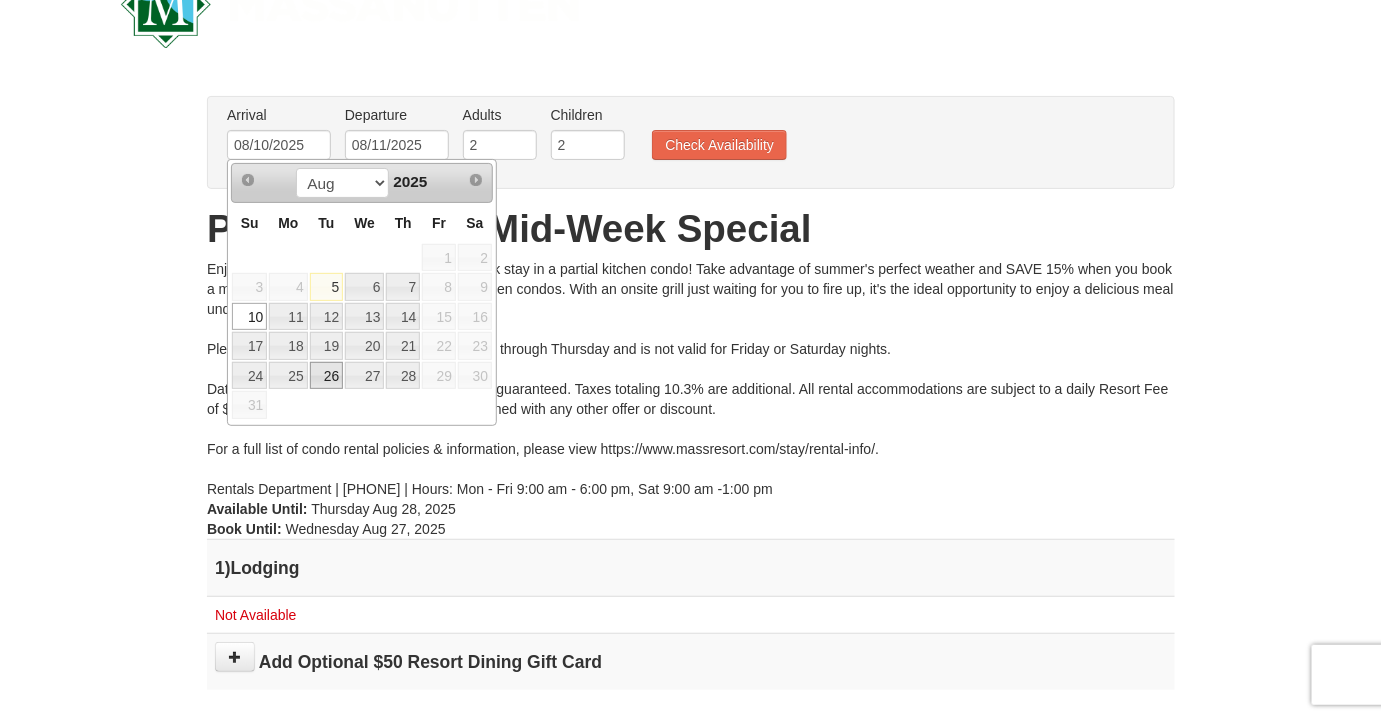 click on "26" at bounding box center [327, 376] 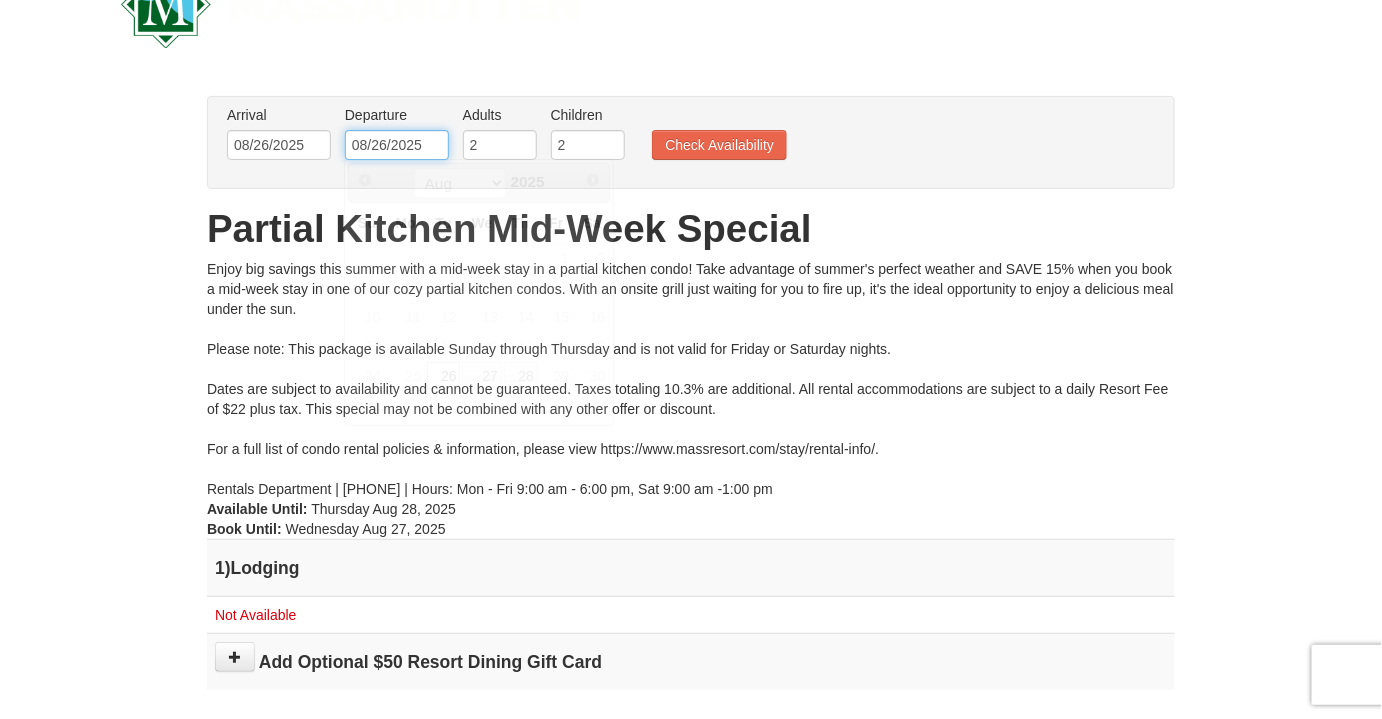 click on "08/26/2025" at bounding box center [397, 145] 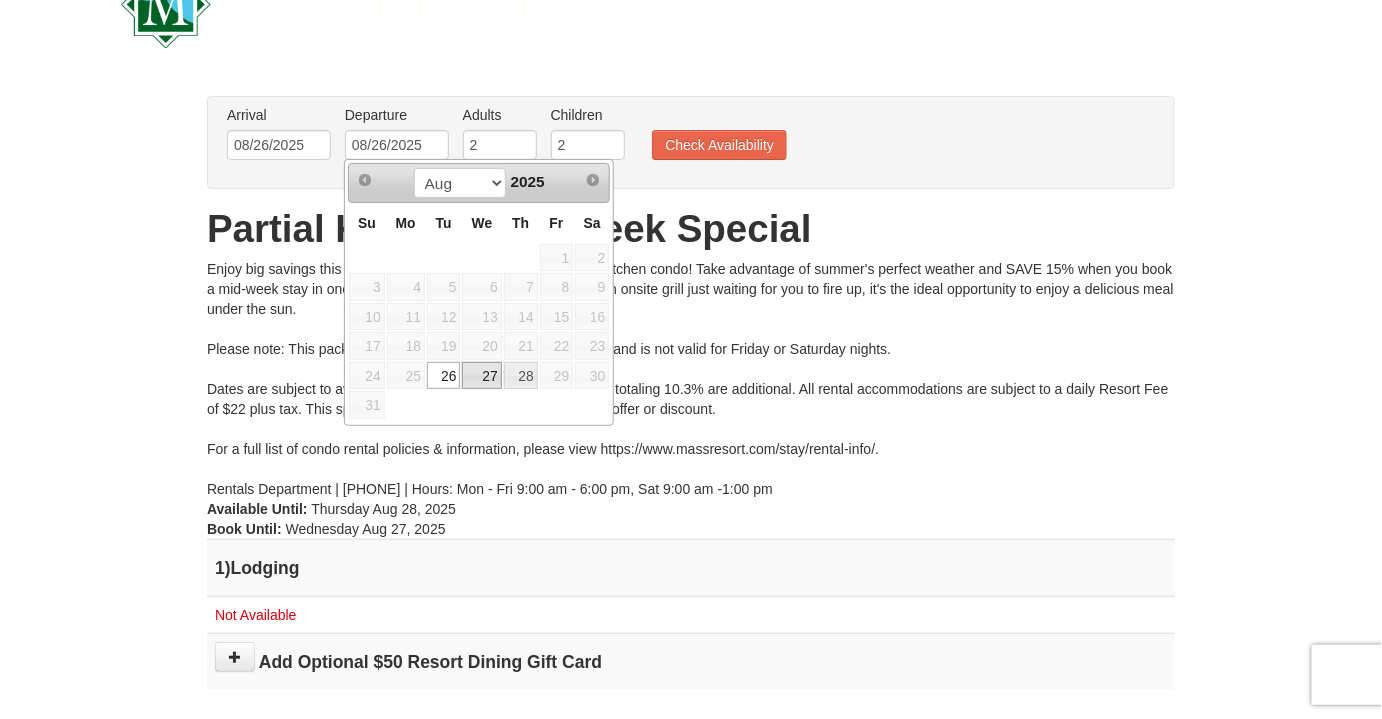 click on "27" at bounding box center (481, 376) 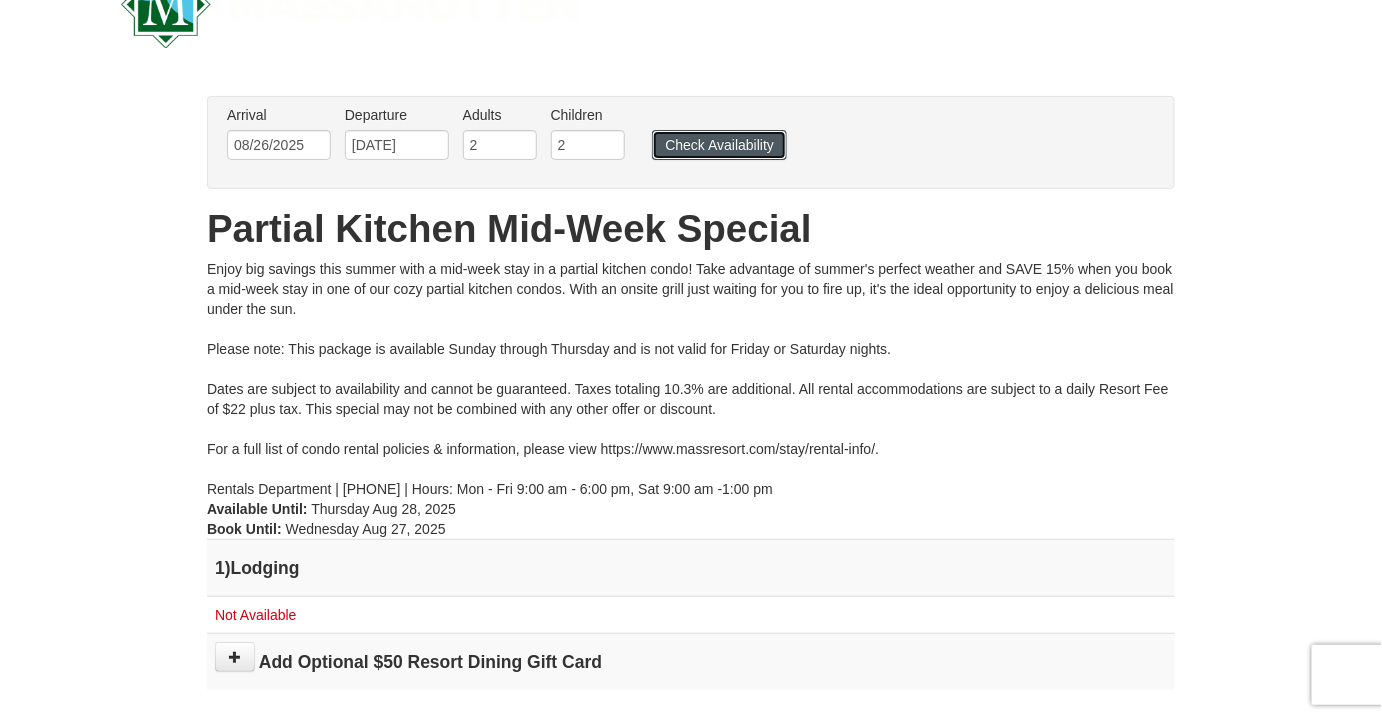 click on "Check Availability" at bounding box center [719, 145] 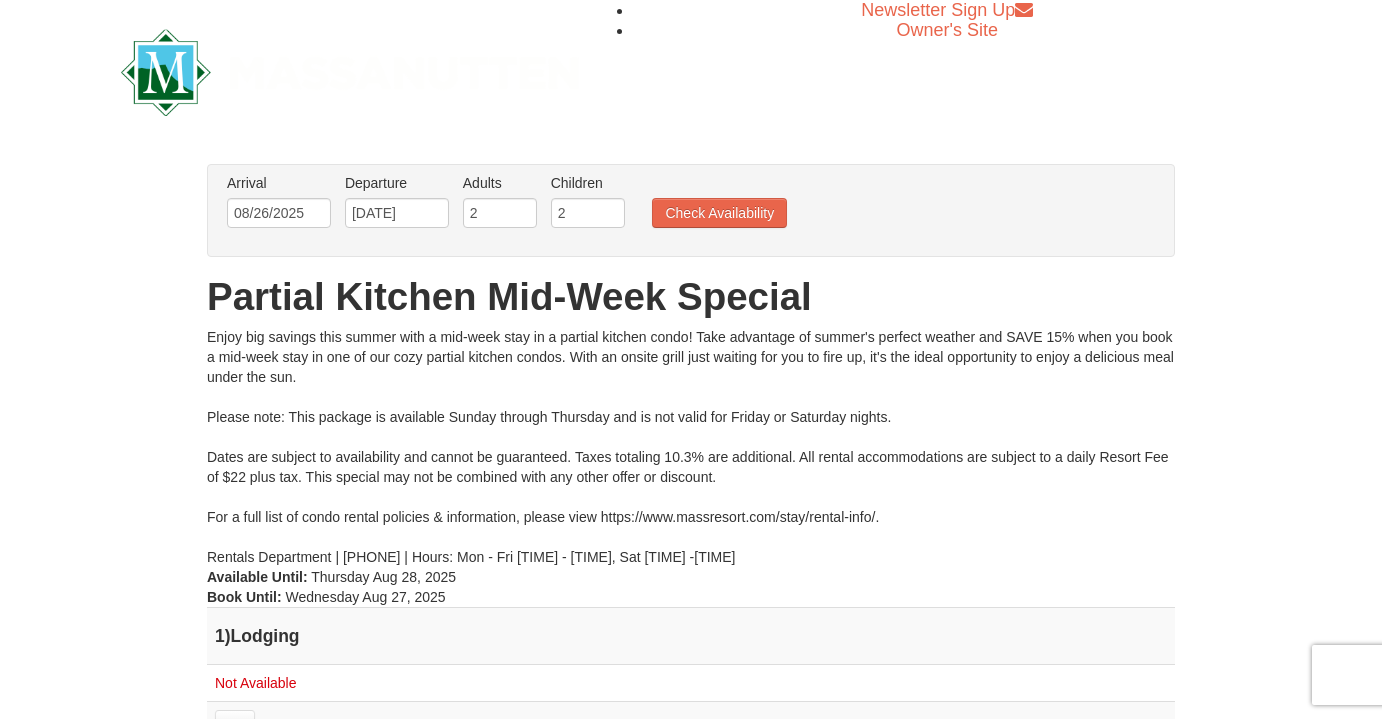 scroll, scrollTop: 0, scrollLeft: 0, axis: both 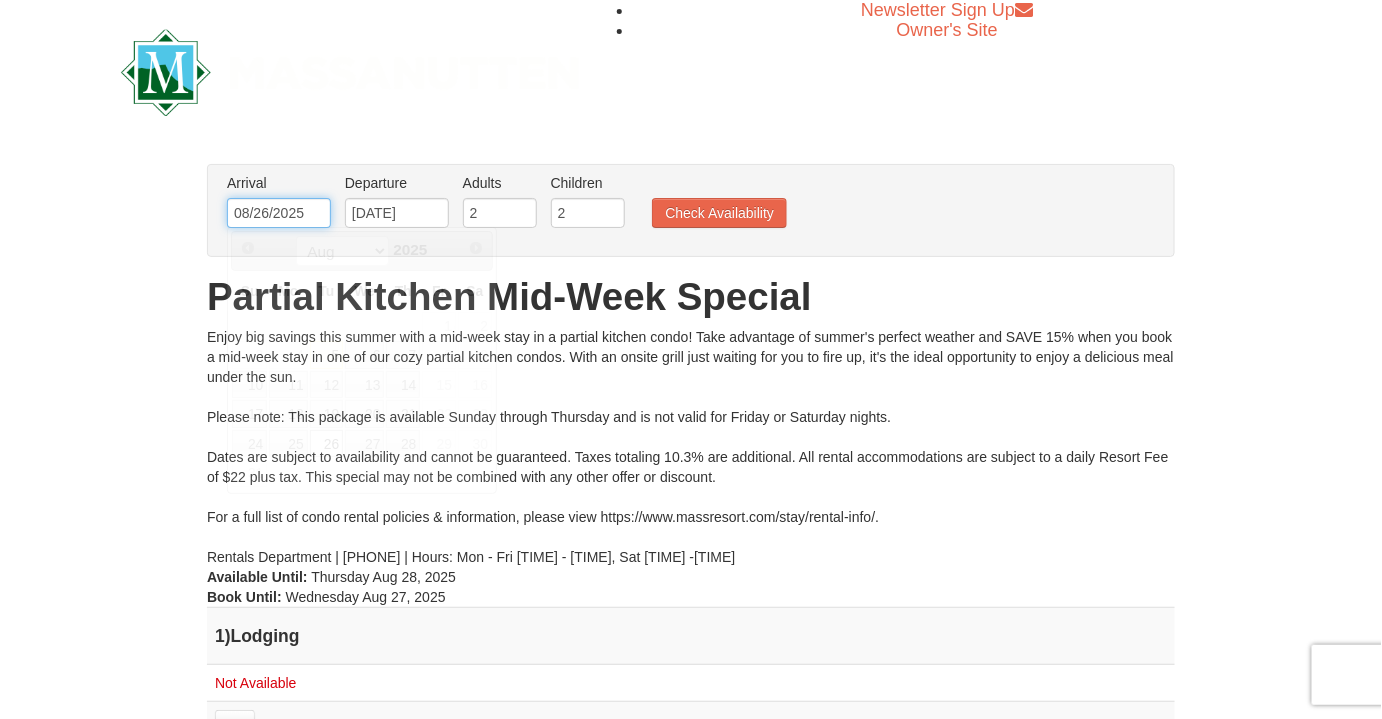 click on "08/26/2025" at bounding box center (279, 213) 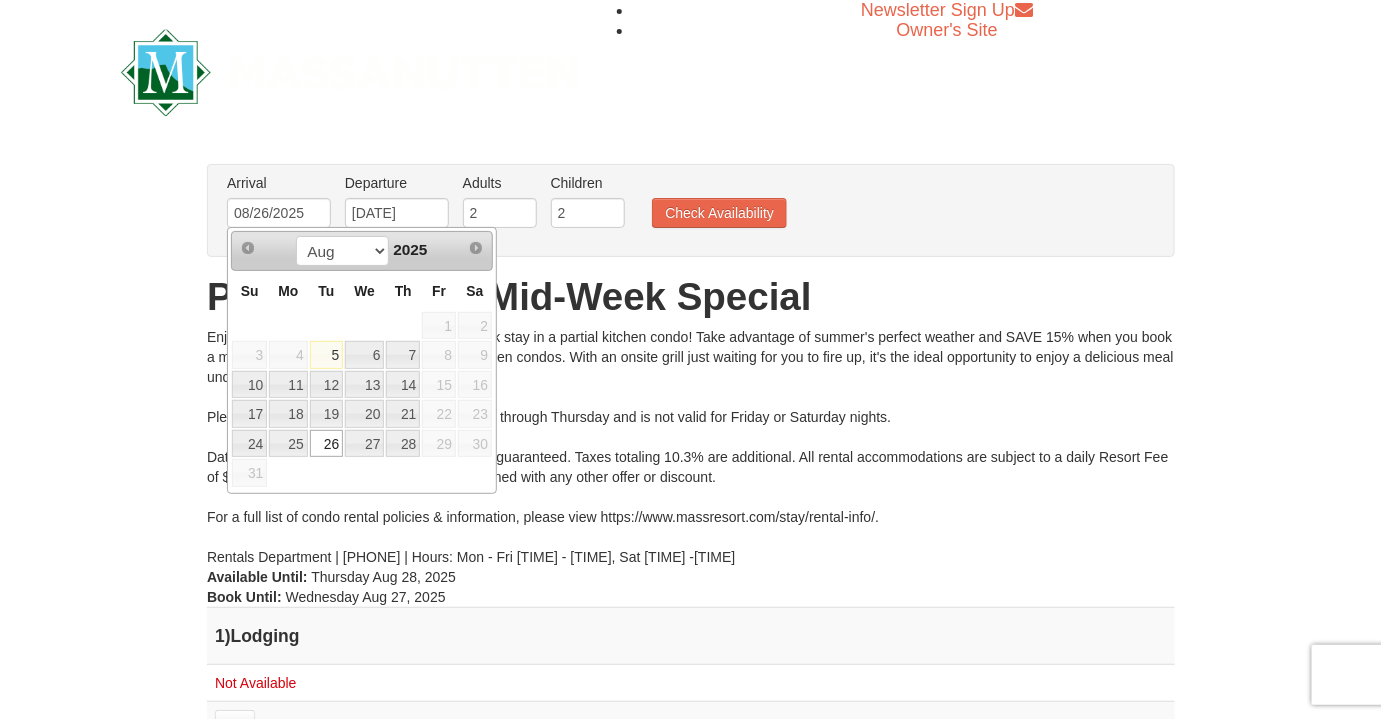 click on "12" at bounding box center [327, 385] 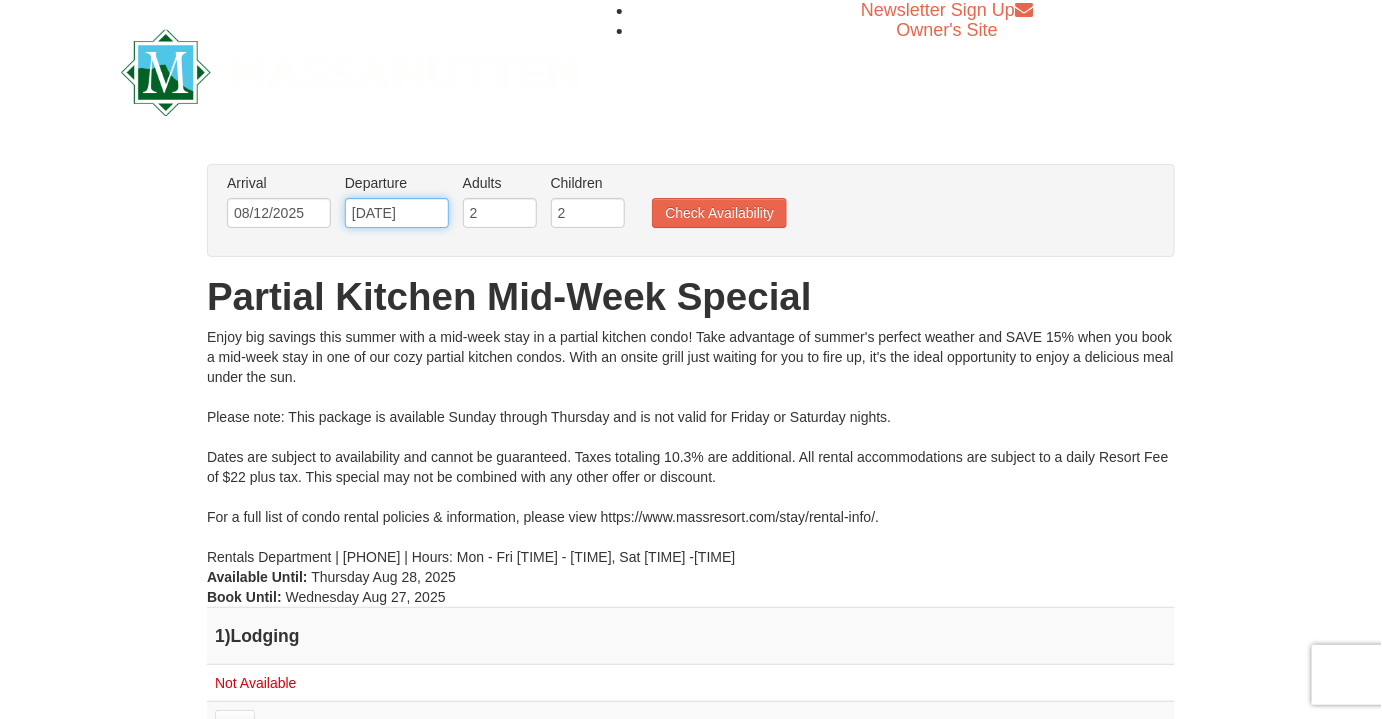 click on "08/27/2025" at bounding box center [397, 213] 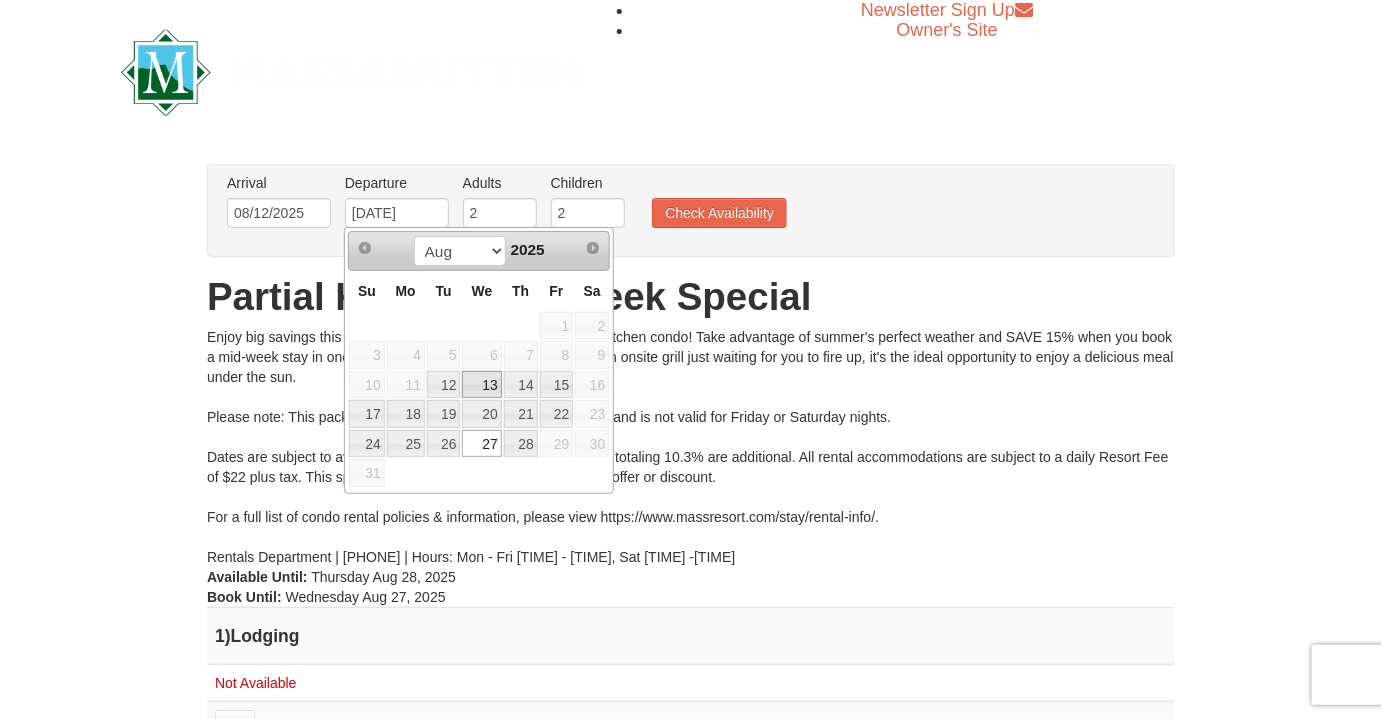 click on "13" at bounding box center [481, 385] 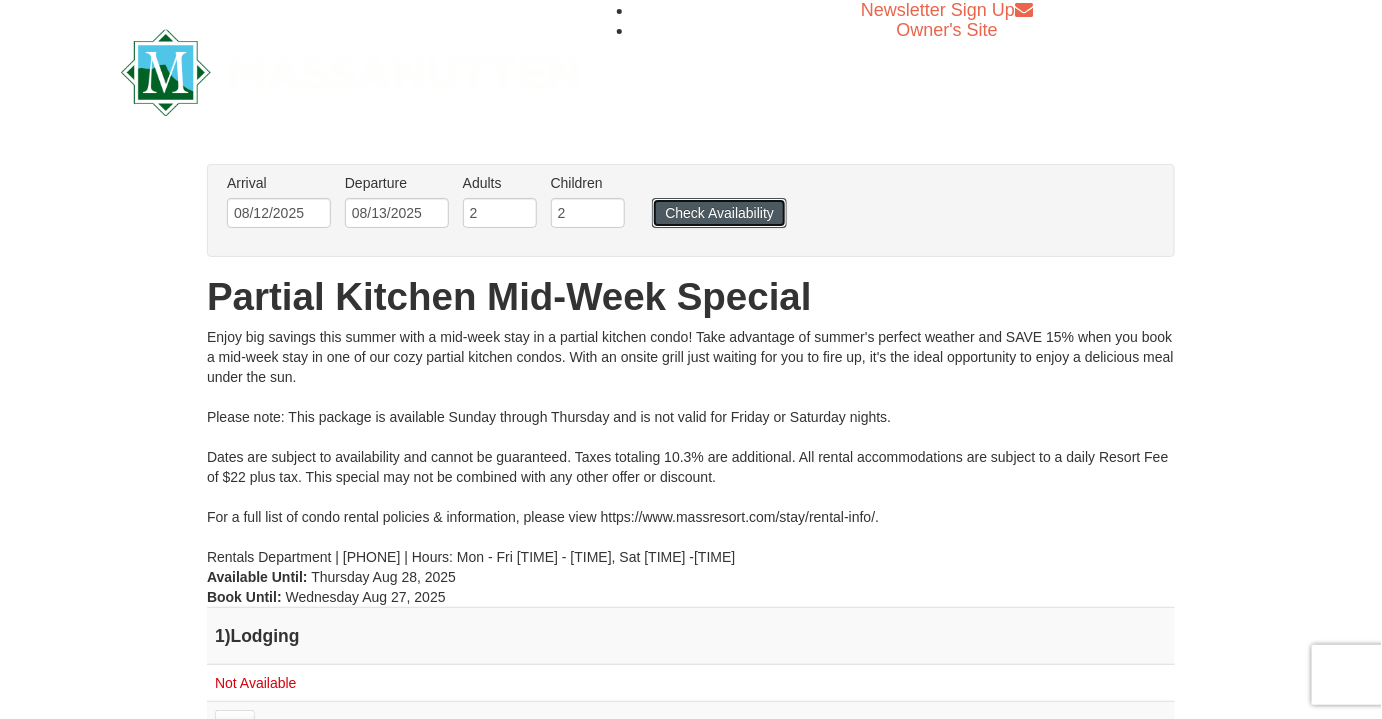 click on "Check Availability" at bounding box center [719, 213] 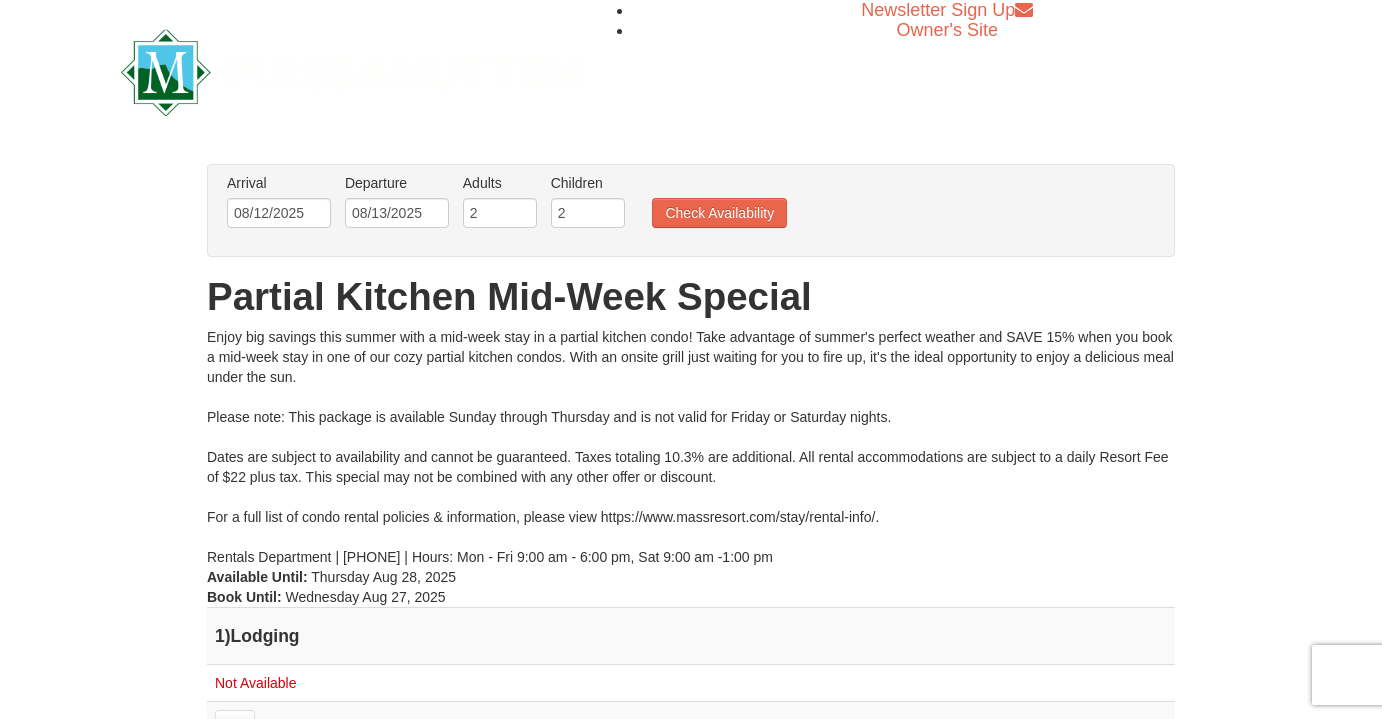 scroll, scrollTop: 0, scrollLeft: 0, axis: both 